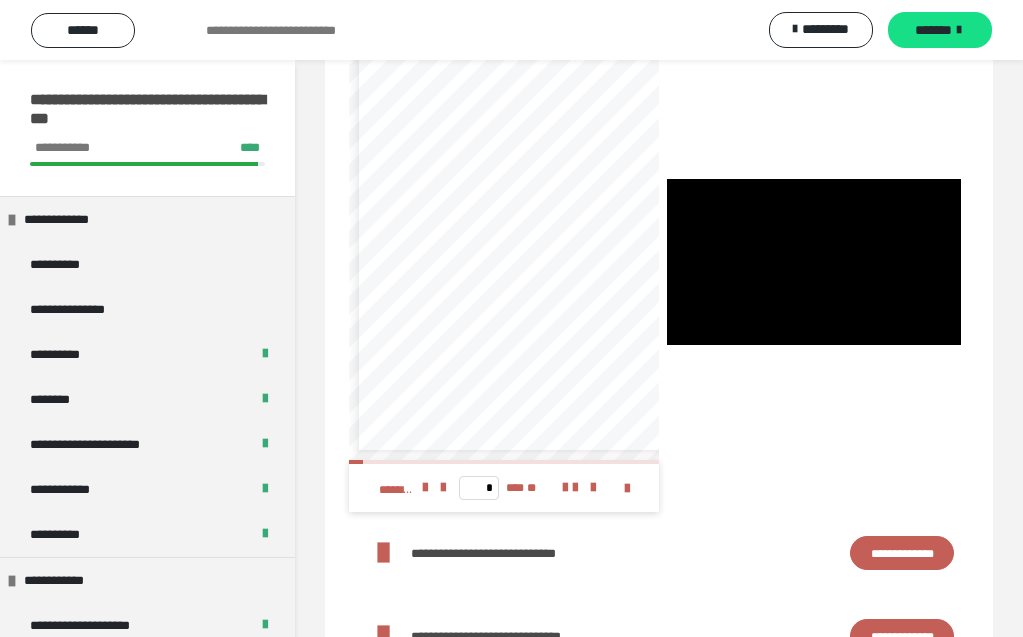 scroll, scrollTop: 0, scrollLeft: 0, axis: both 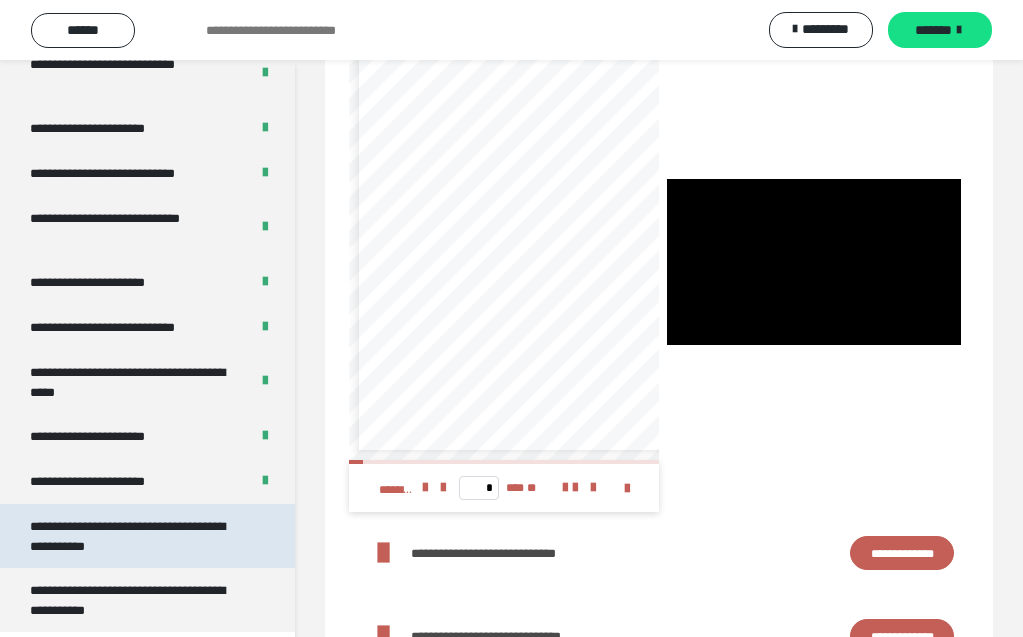click on "**********" at bounding box center (139, 536) 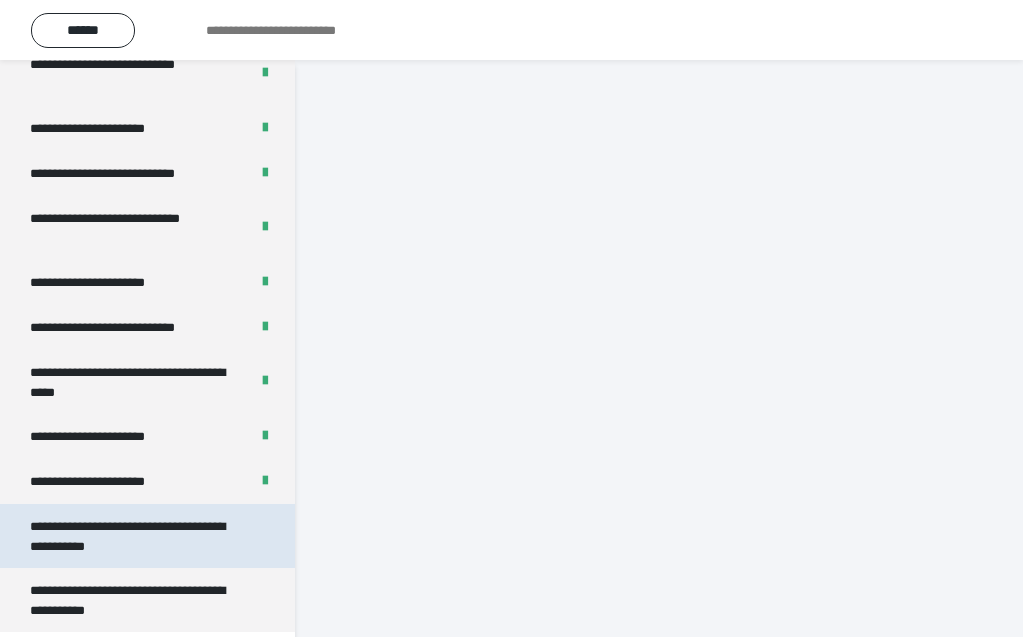 scroll, scrollTop: 60, scrollLeft: 0, axis: vertical 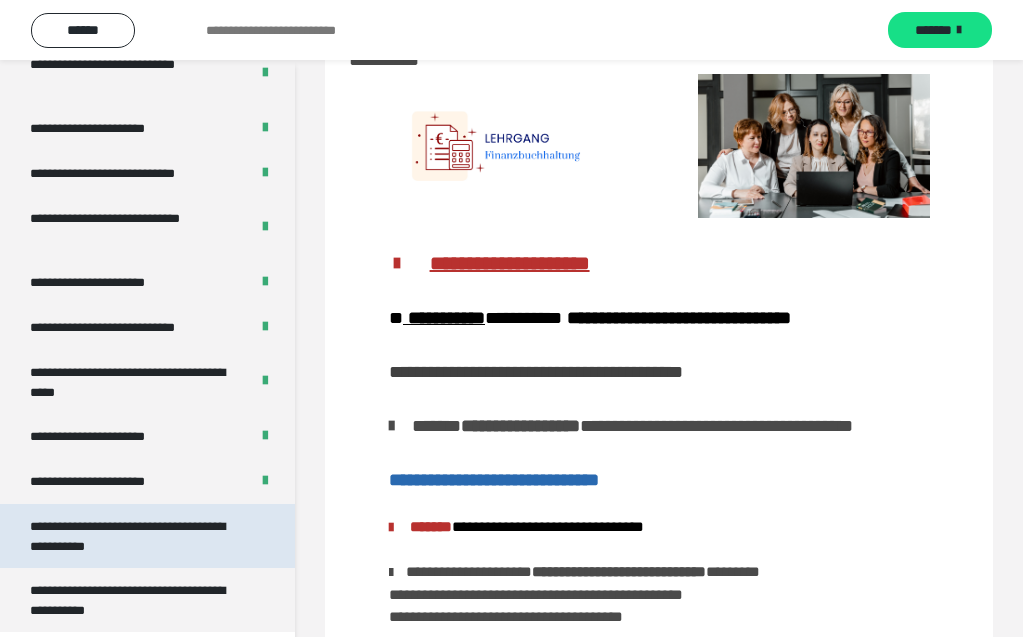 click on "**********" at bounding box center [139, 536] 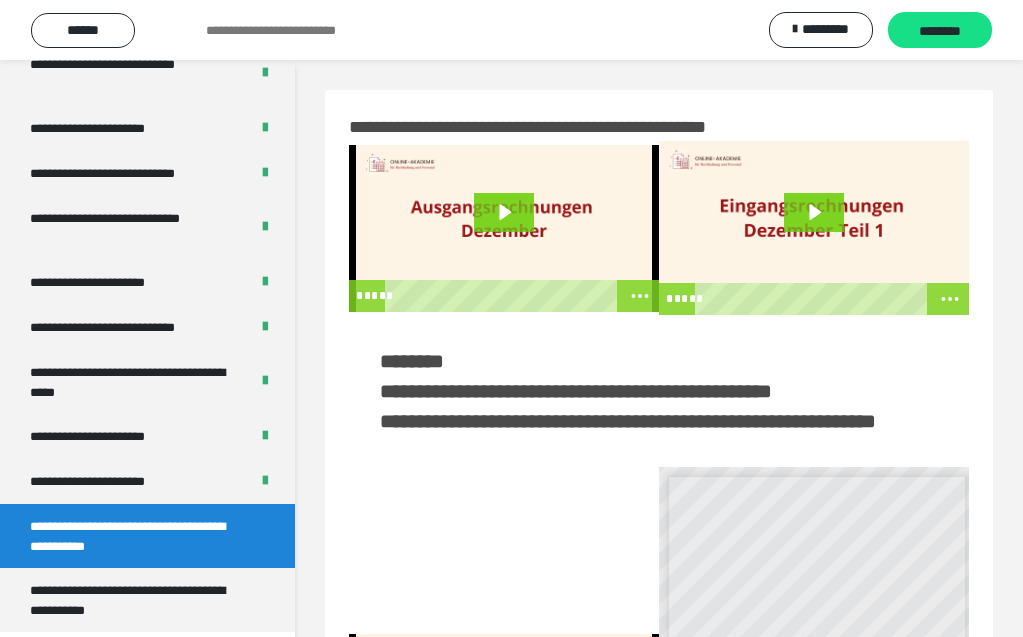 scroll, scrollTop: 0, scrollLeft: 0, axis: both 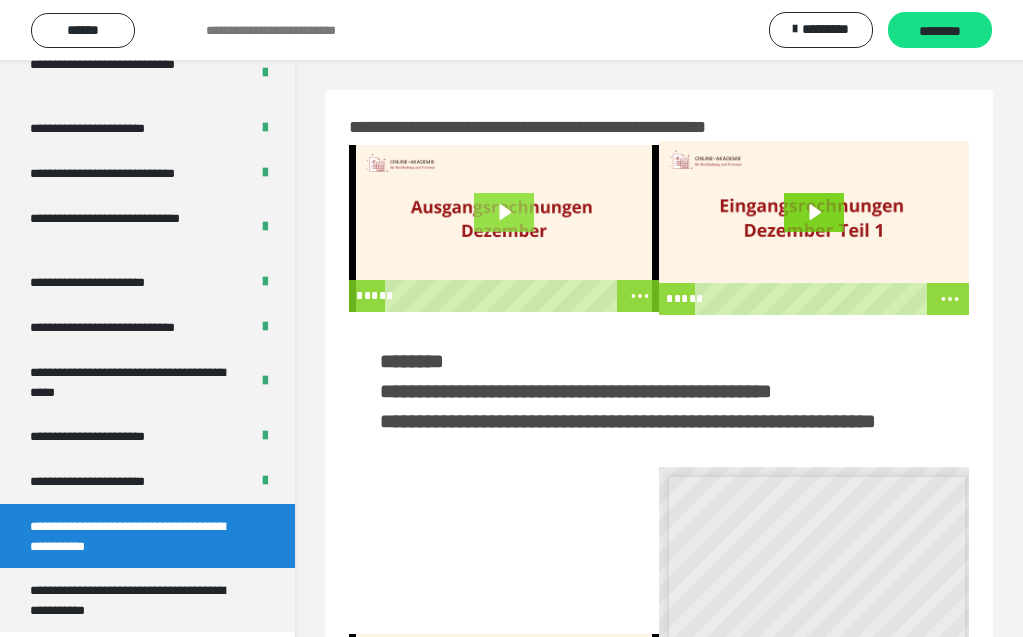 click 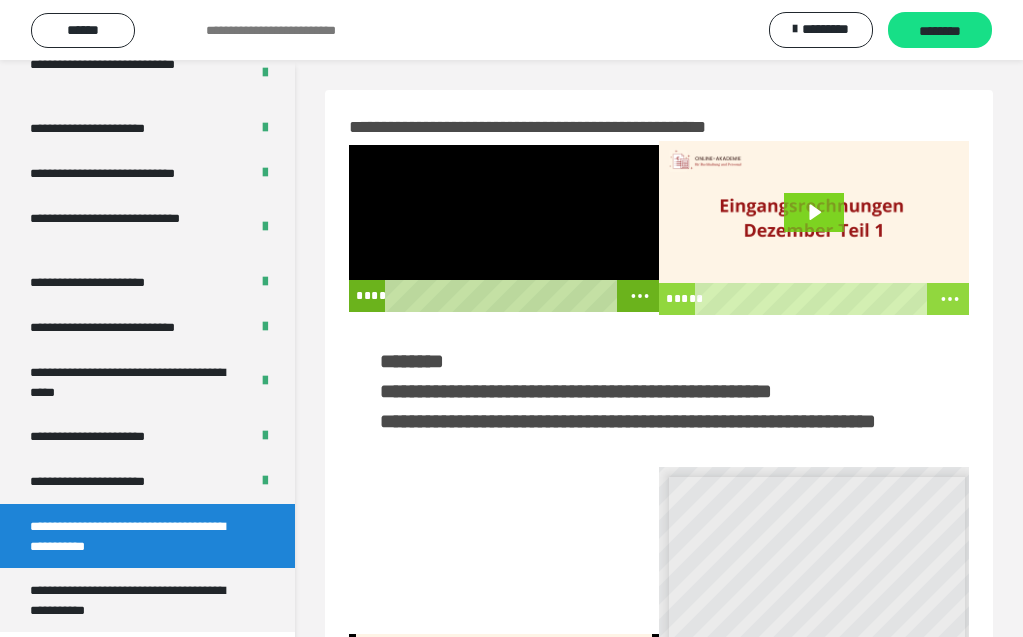 click at bounding box center [504, 228] 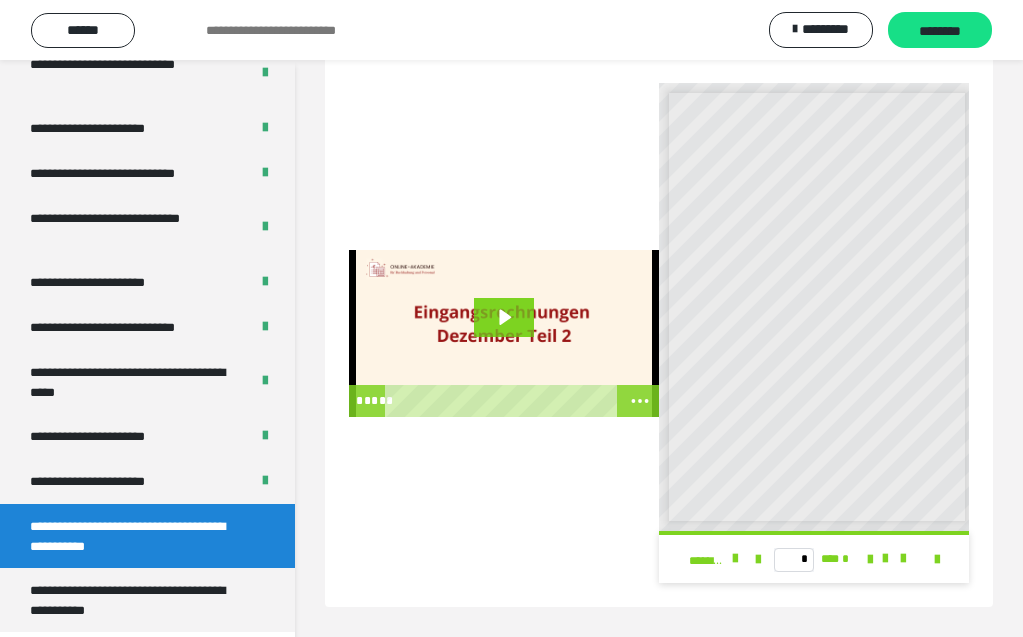 scroll, scrollTop: 414, scrollLeft: 0, axis: vertical 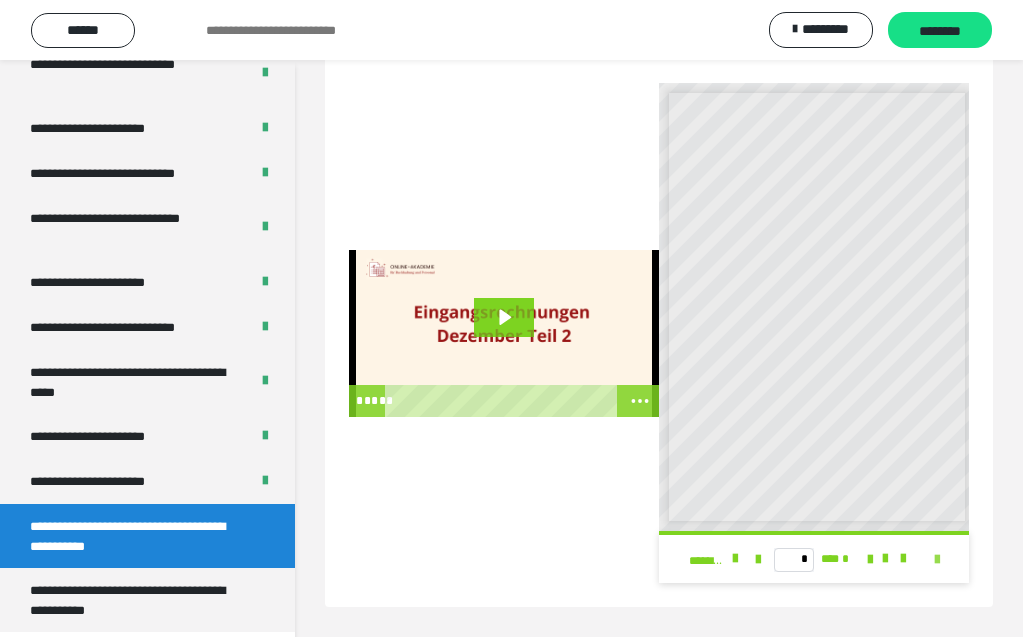 click at bounding box center [937, 560] 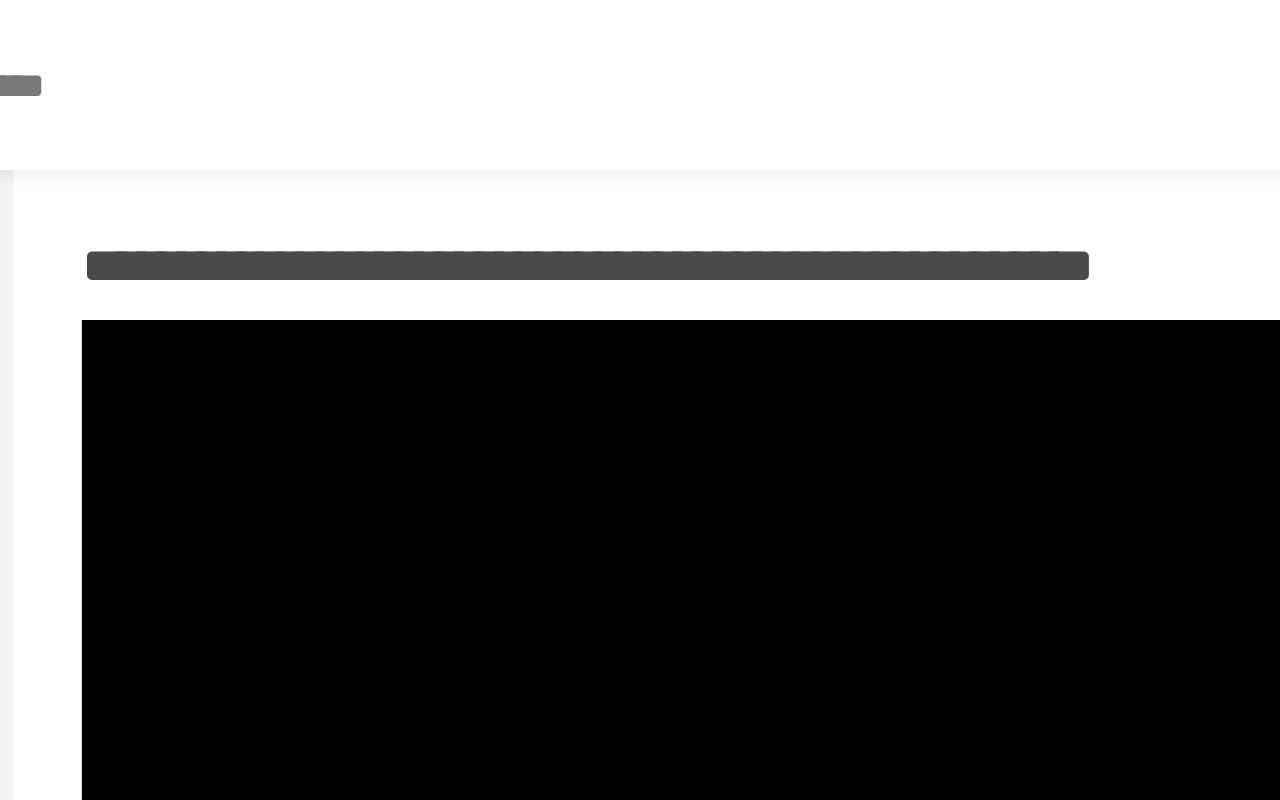 scroll, scrollTop: 13, scrollLeft: 0, axis: vertical 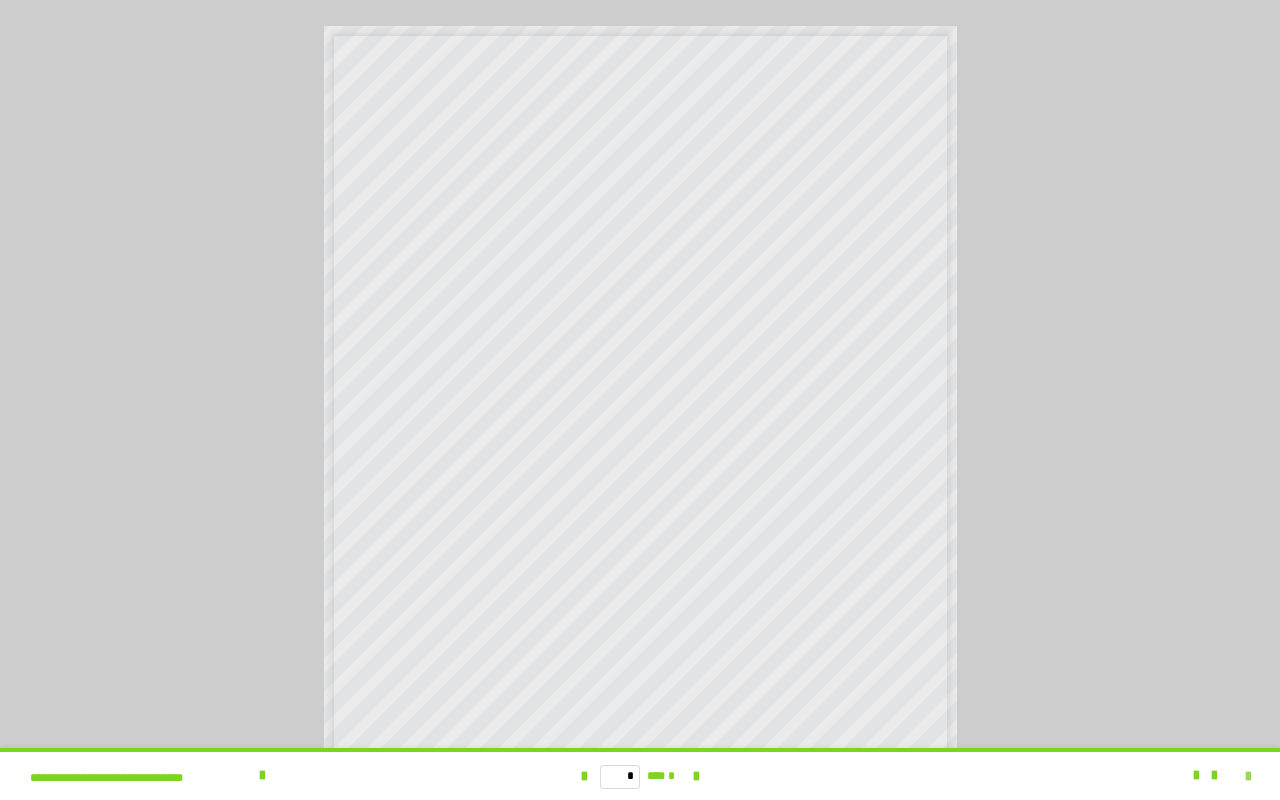 click at bounding box center (1248, 777) 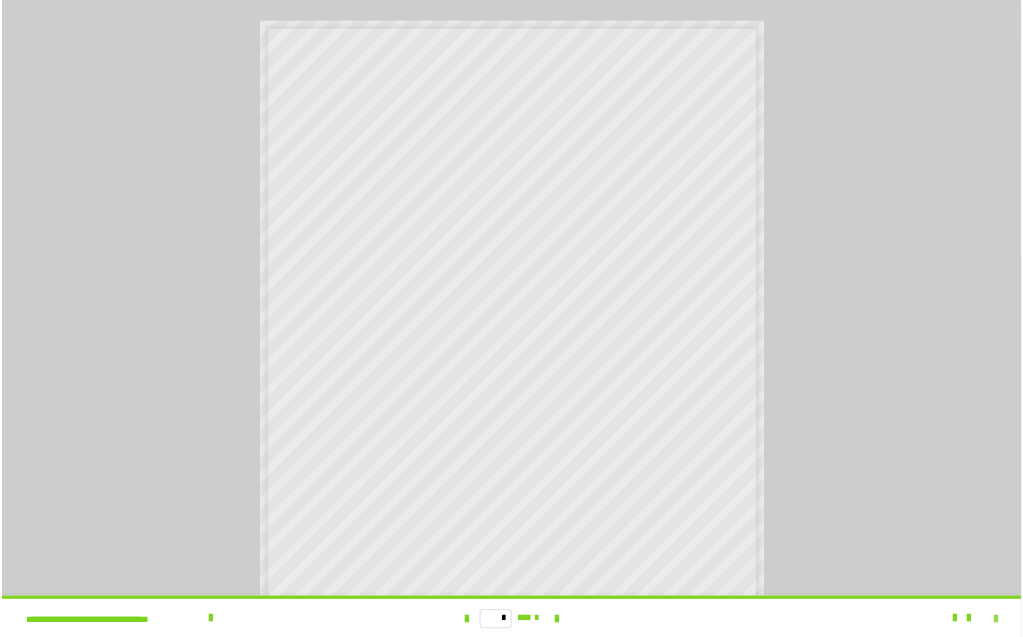 scroll, scrollTop: 362, scrollLeft: 0, axis: vertical 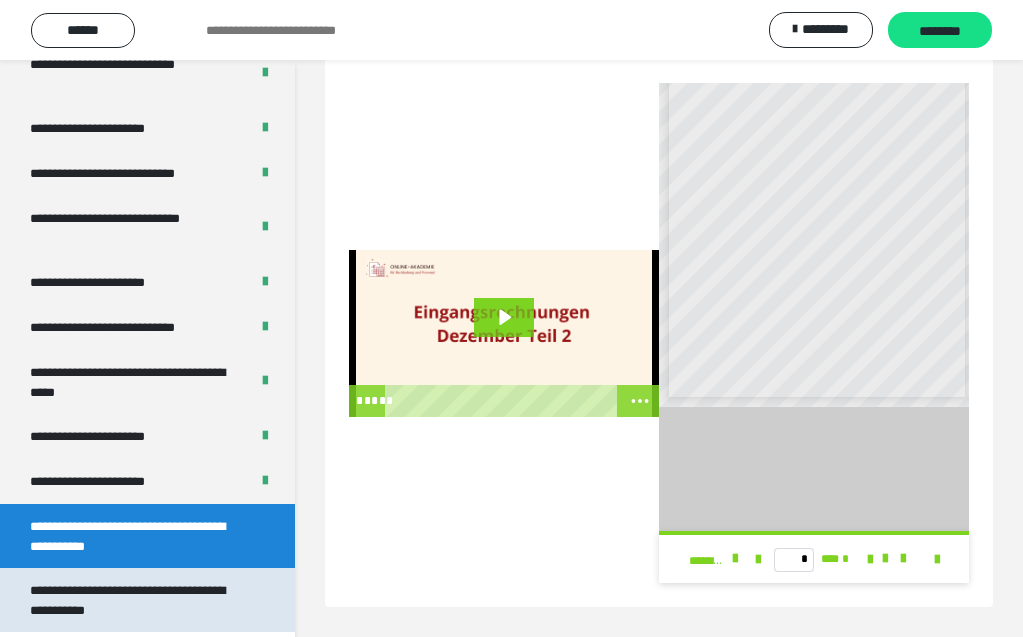 click on "**********" at bounding box center (139, 600) 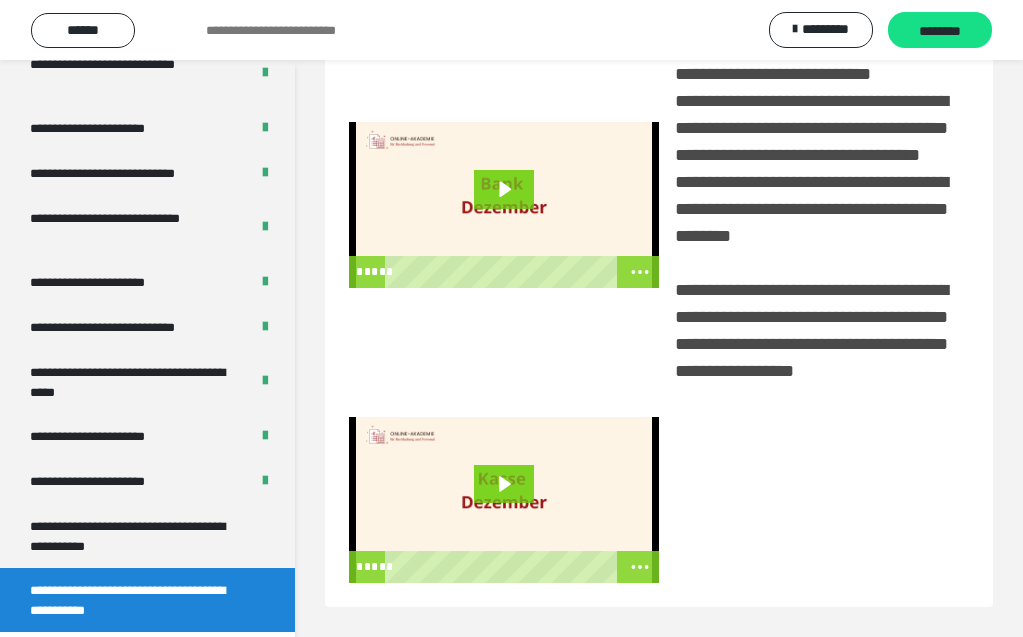 scroll, scrollTop: 458, scrollLeft: 0, axis: vertical 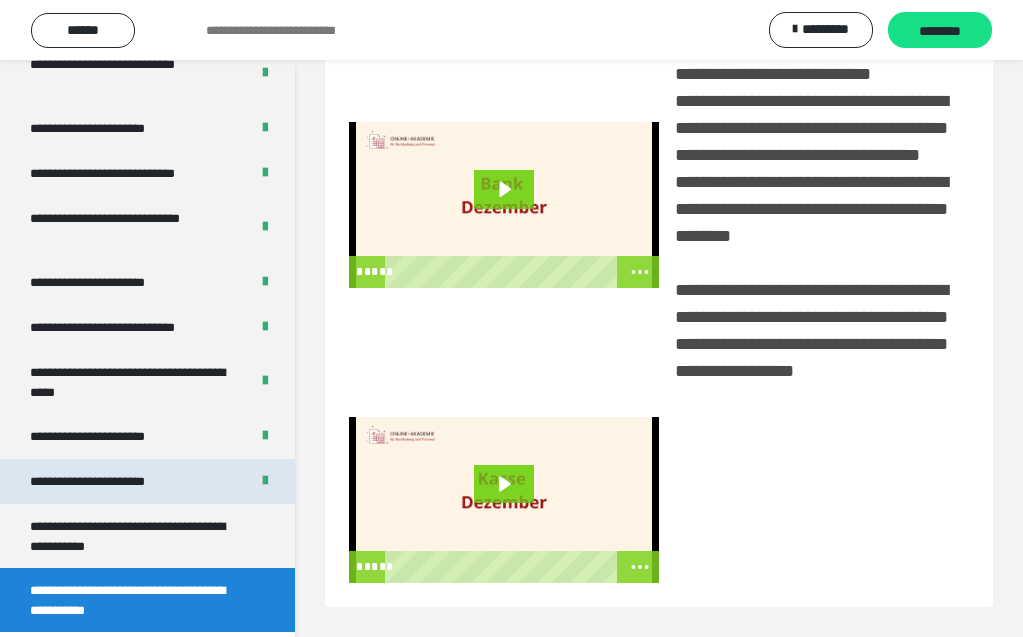 click on "**********" at bounding box center [111, 481] 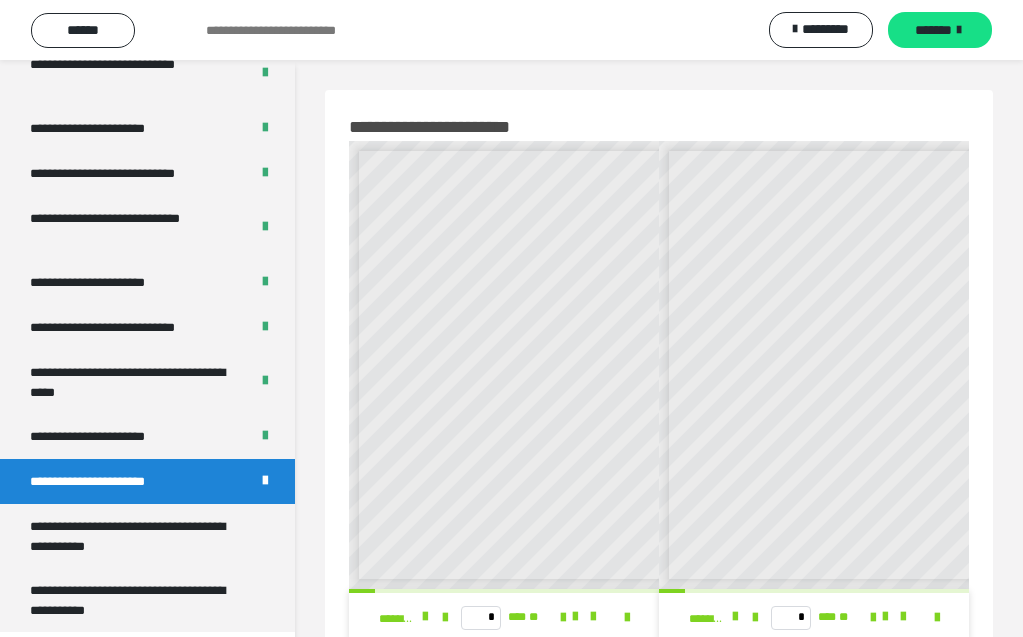 scroll, scrollTop: 0, scrollLeft: 0, axis: both 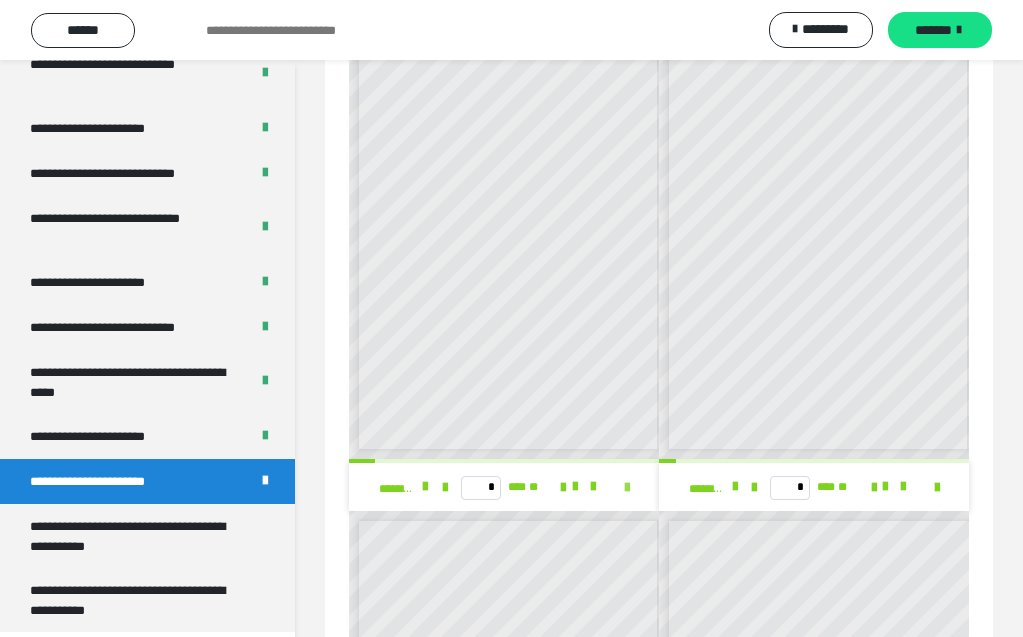 click at bounding box center [627, 488] 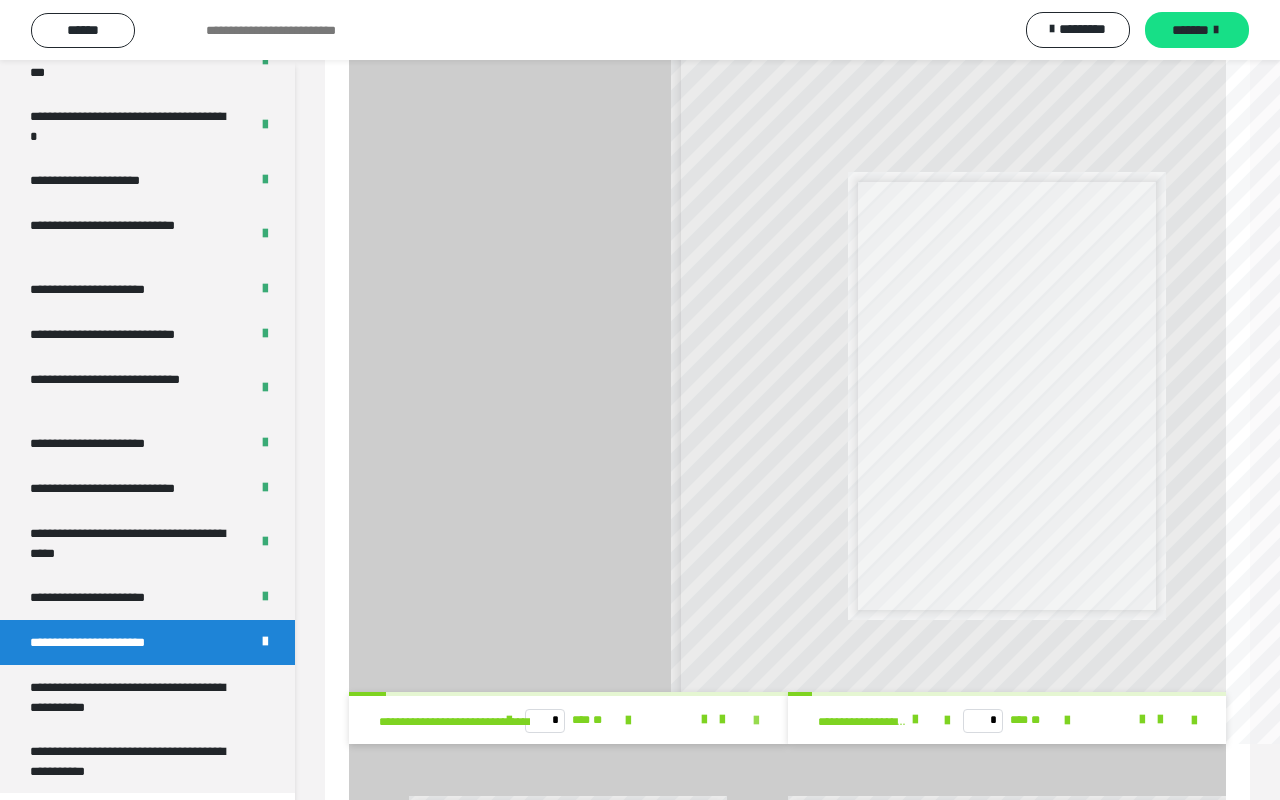 scroll, scrollTop: 122, scrollLeft: 0, axis: vertical 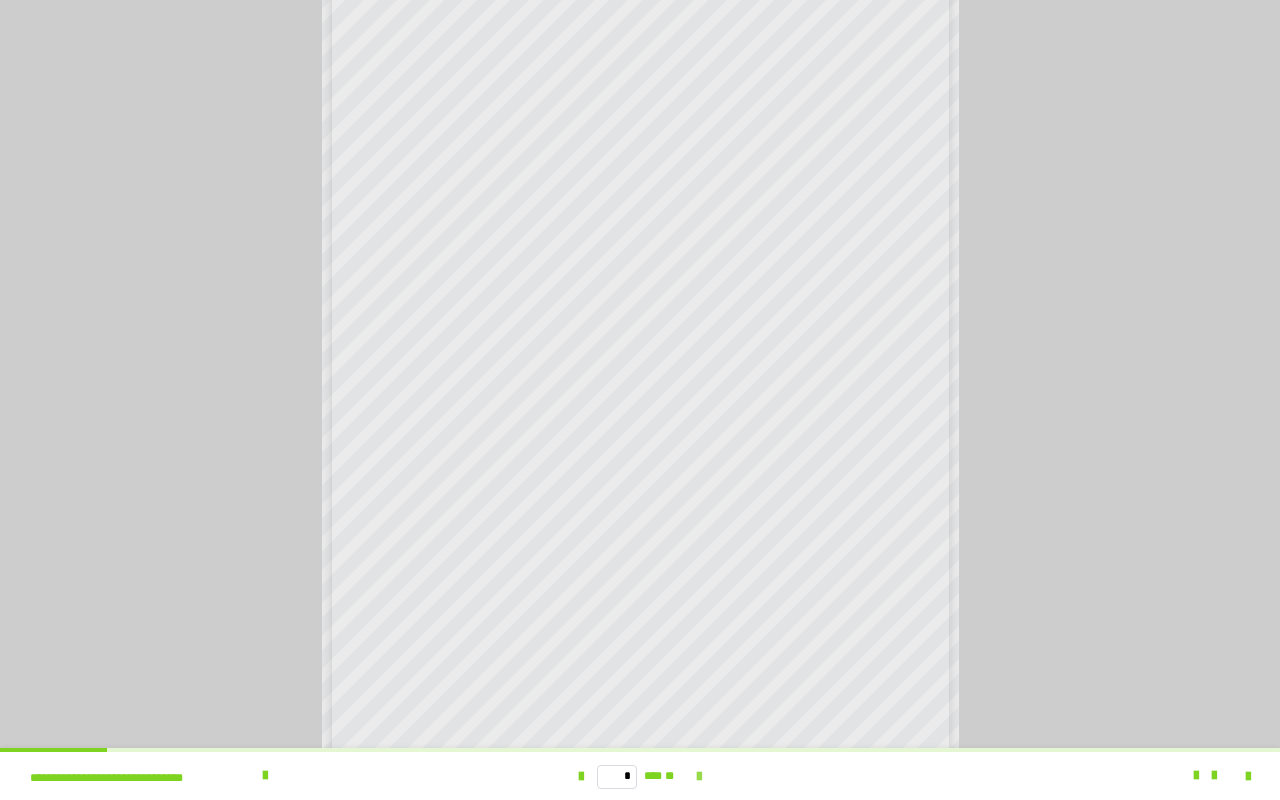 click at bounding box center (699, 777) 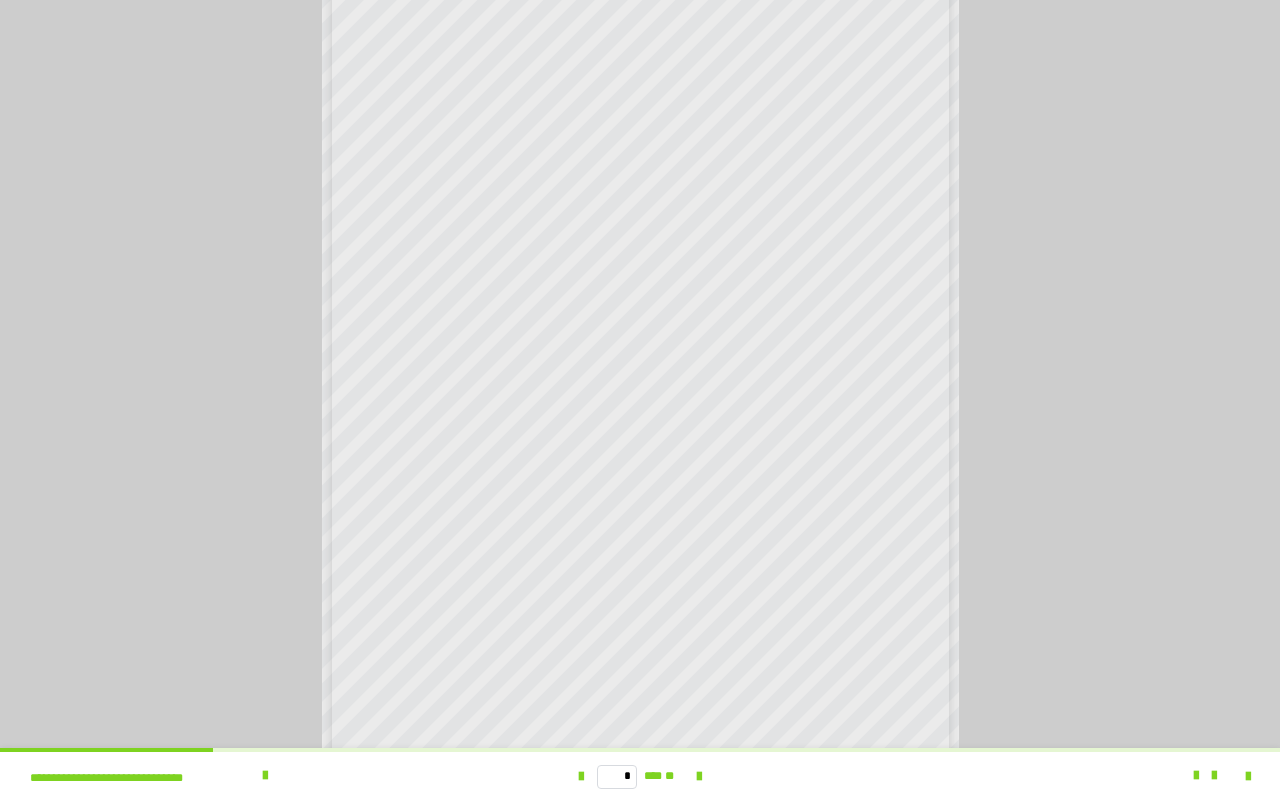 scroll, scrollTop: 3515, scrollLeft: 0, axis: vertical 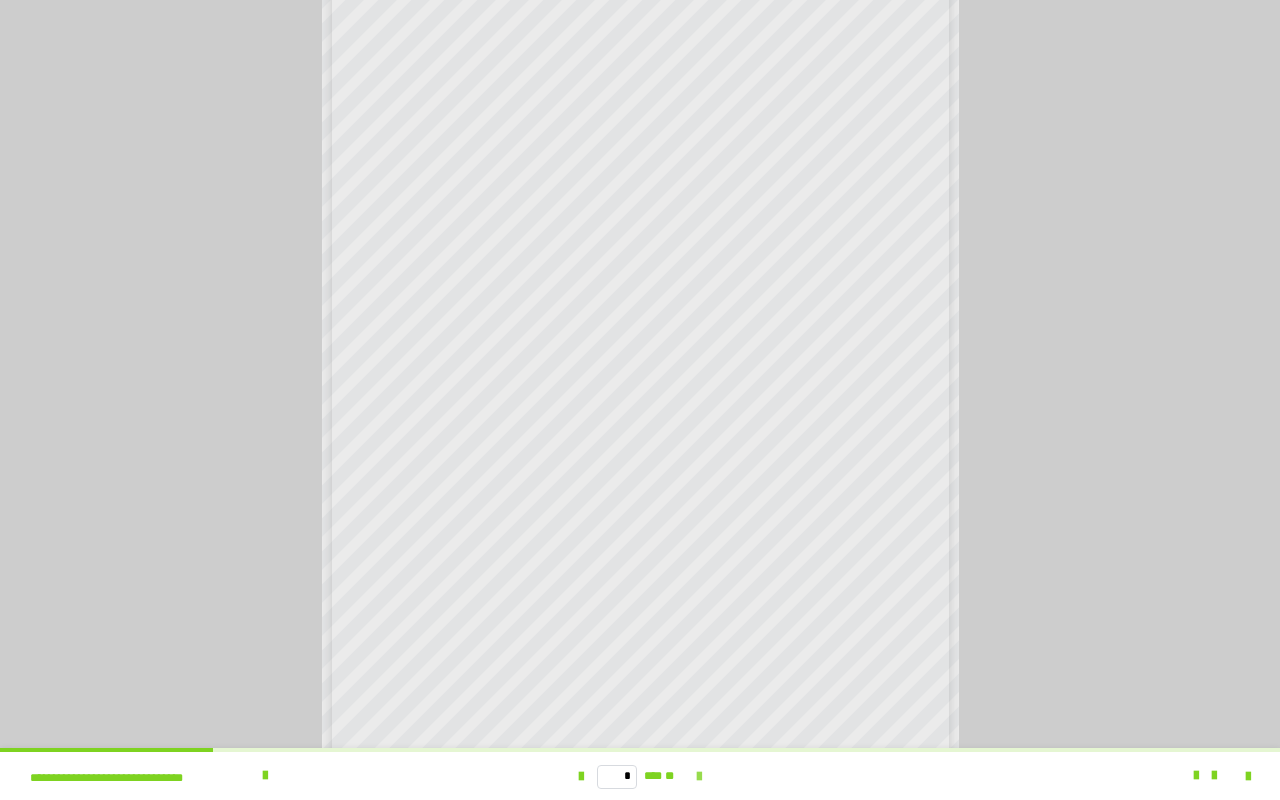 click at bounding box center [699, 777] 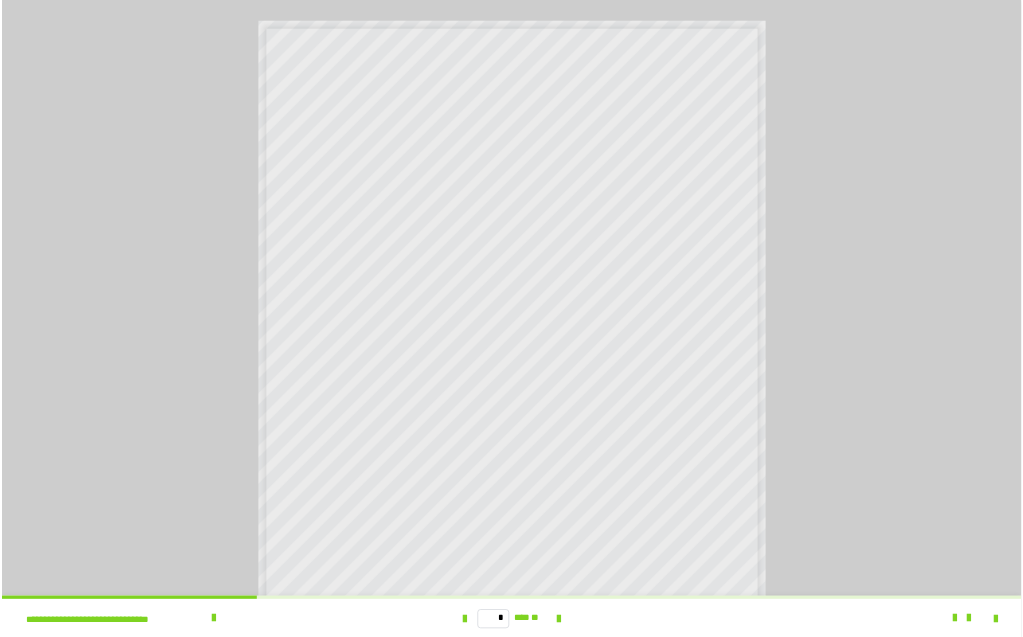 scroll, scrollTop: 1, scrollLeft: 0, axis: vertical 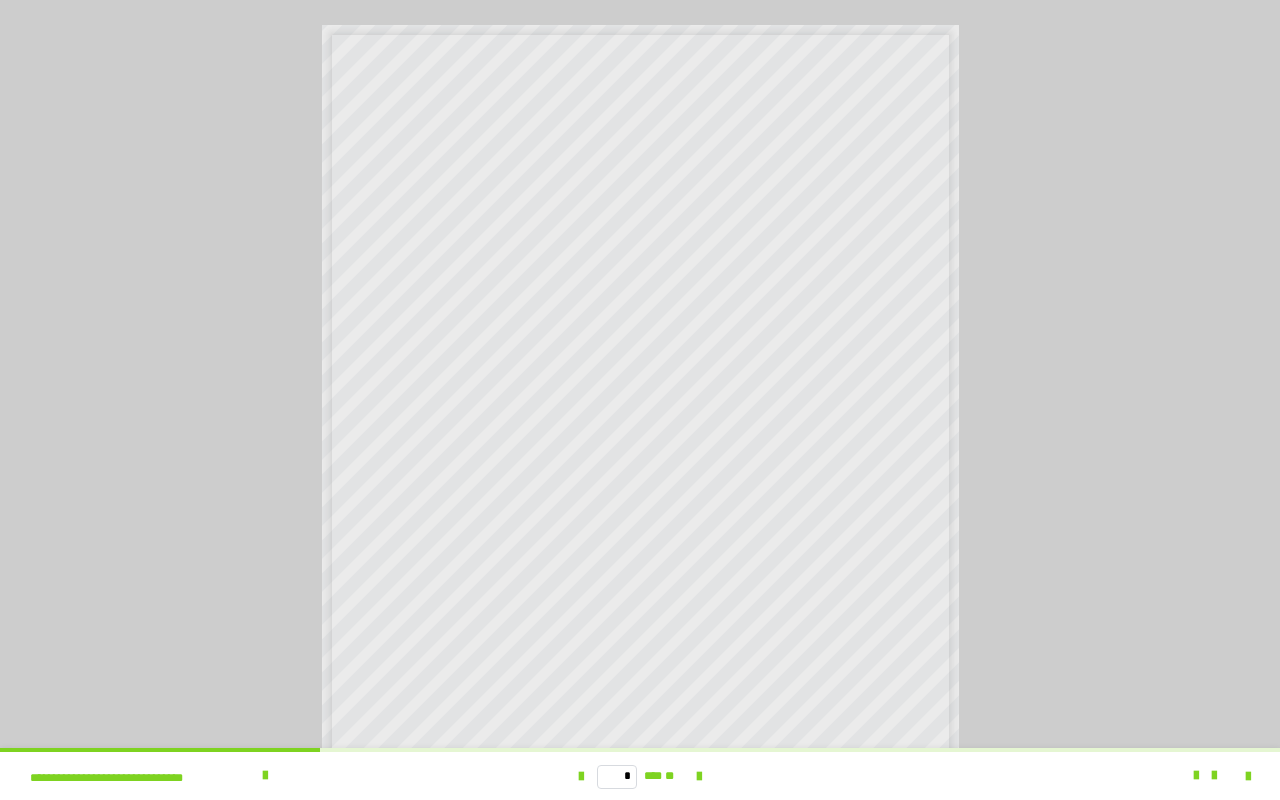click on "**********" at bounding box center (640, 399) 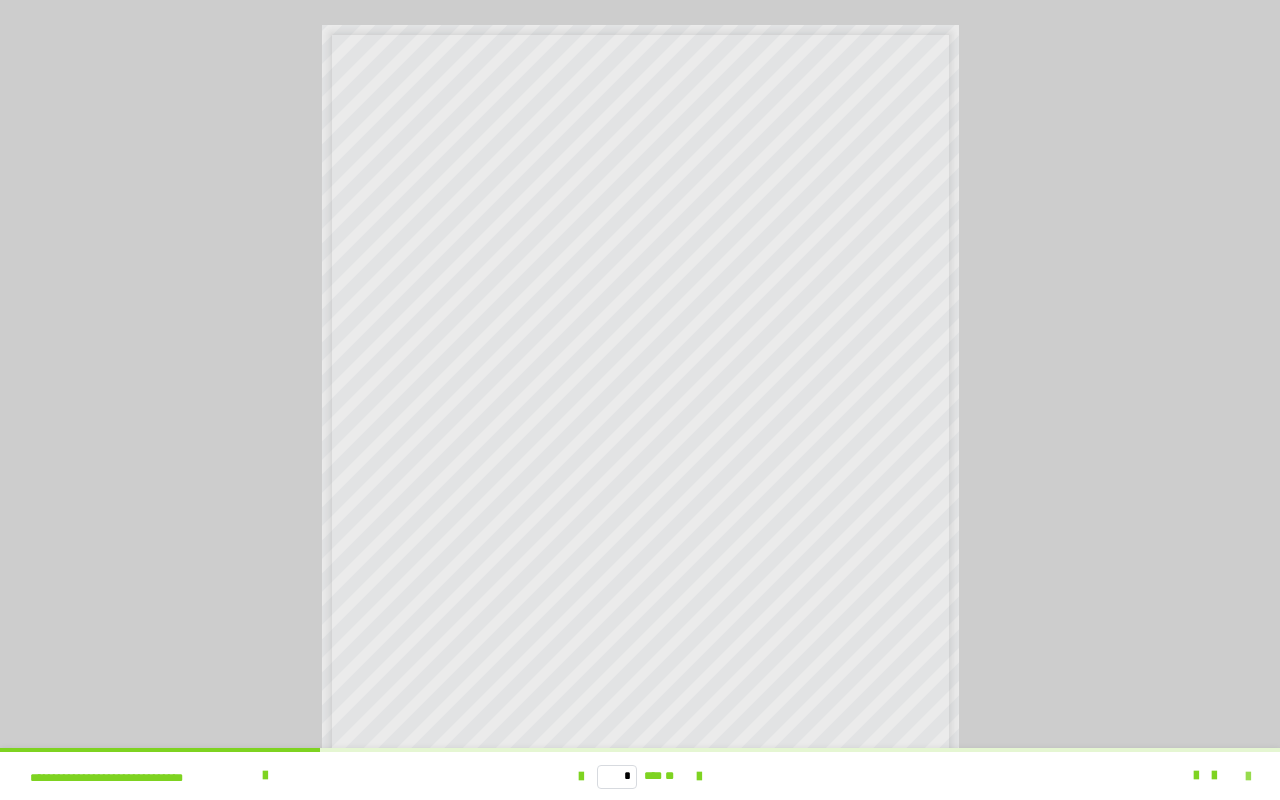 click at bounding box center [1248, 777] 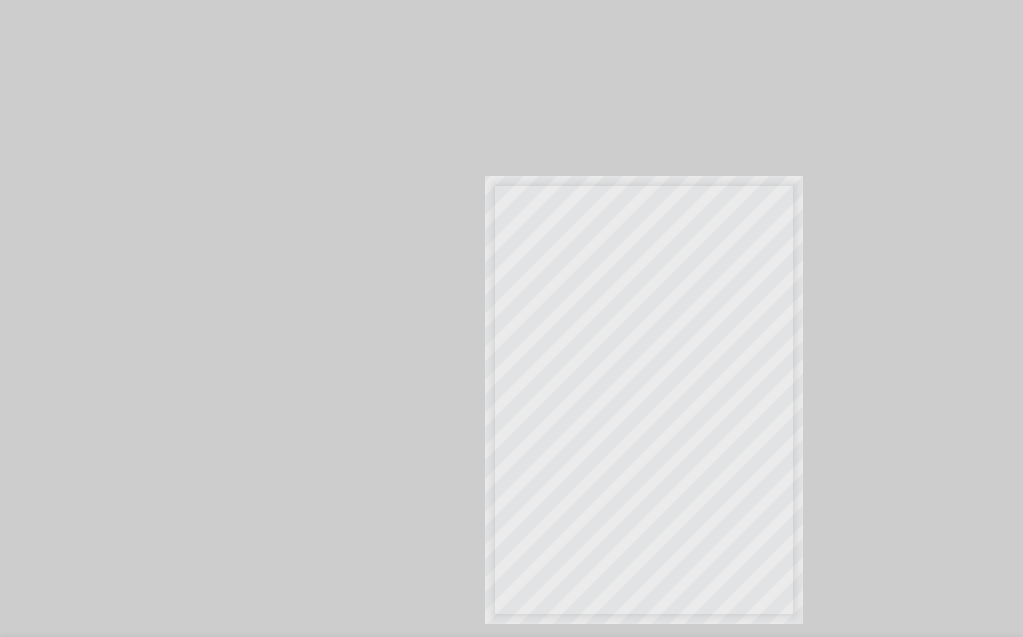 scroll, scrollTop: 0, scrollLeft: 0, axis: both 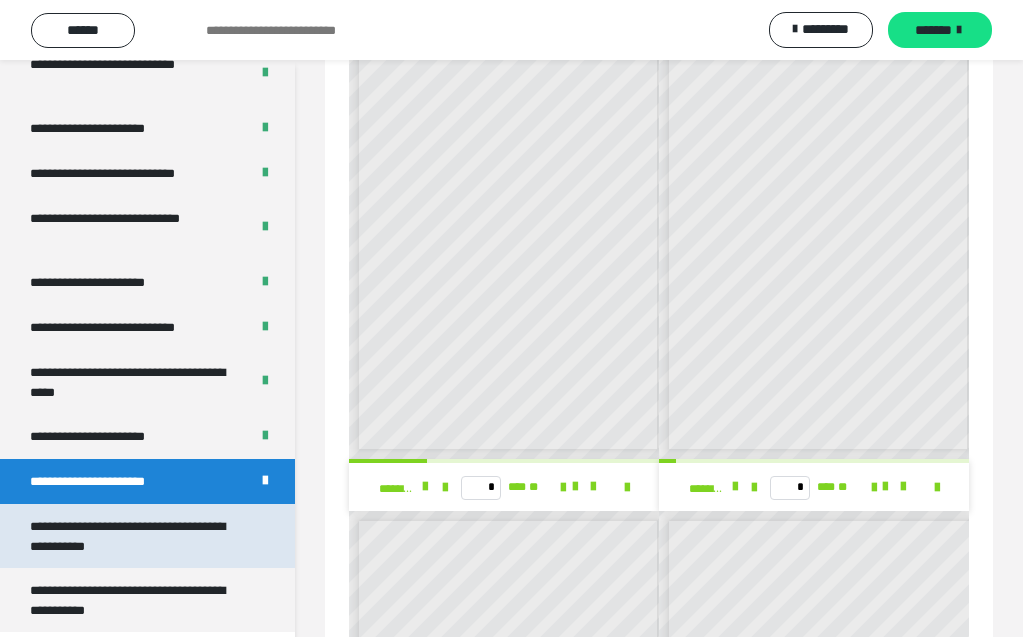 click on "**********" at bounding box center [139, 536] 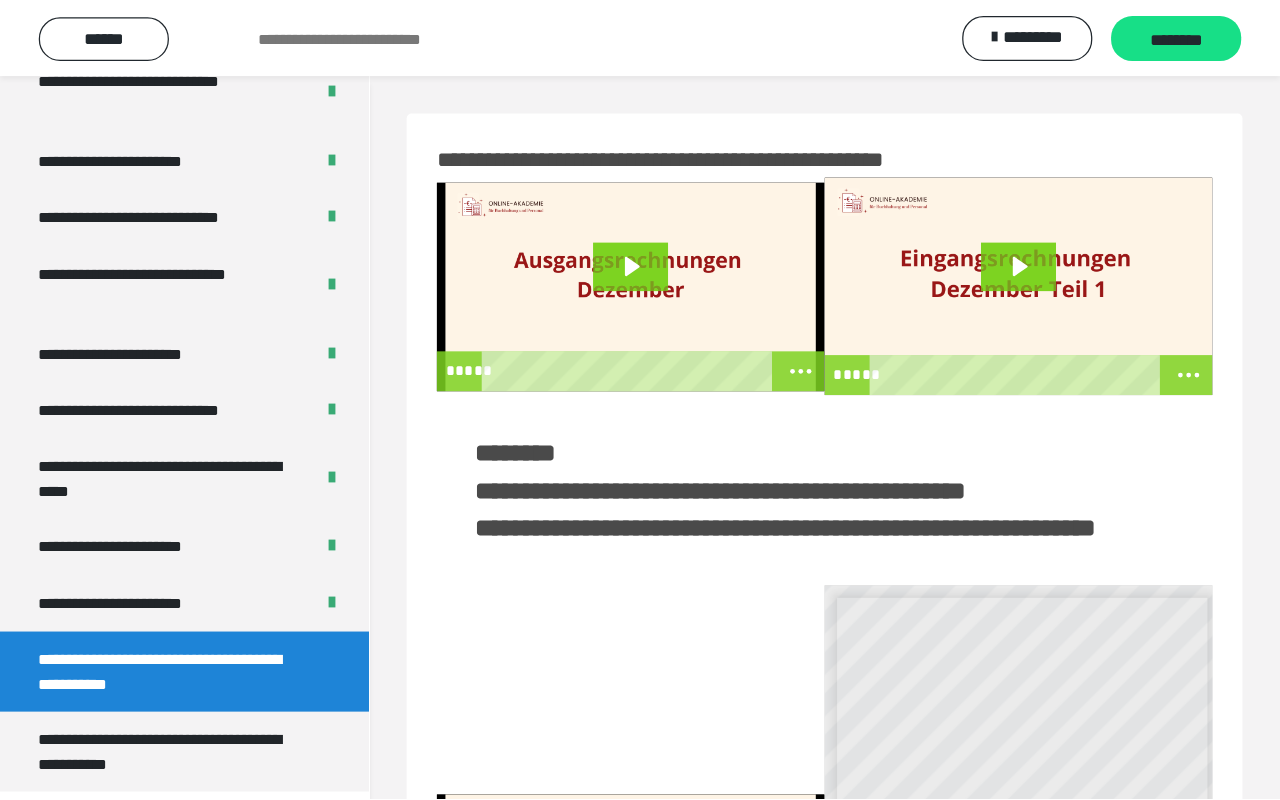 scroll, scrollTop: 0, scrollLeft: 0, axis: both 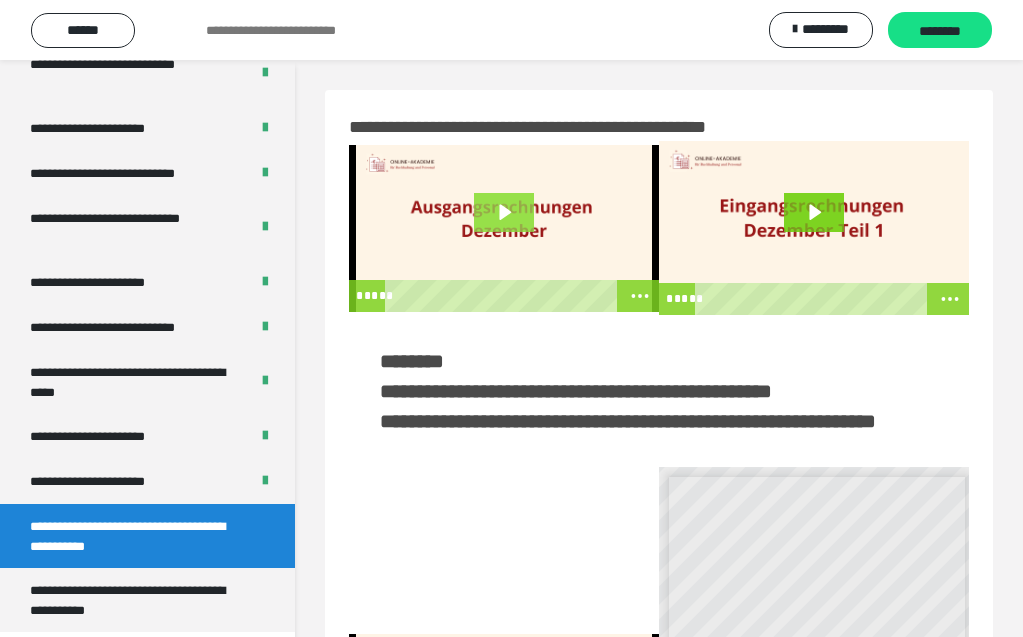 click 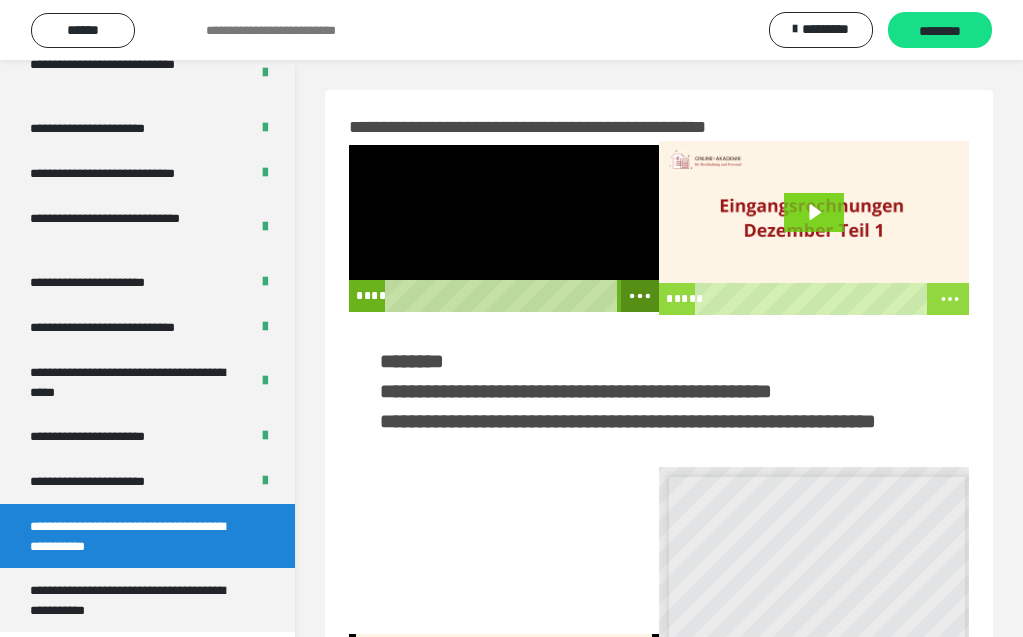 click 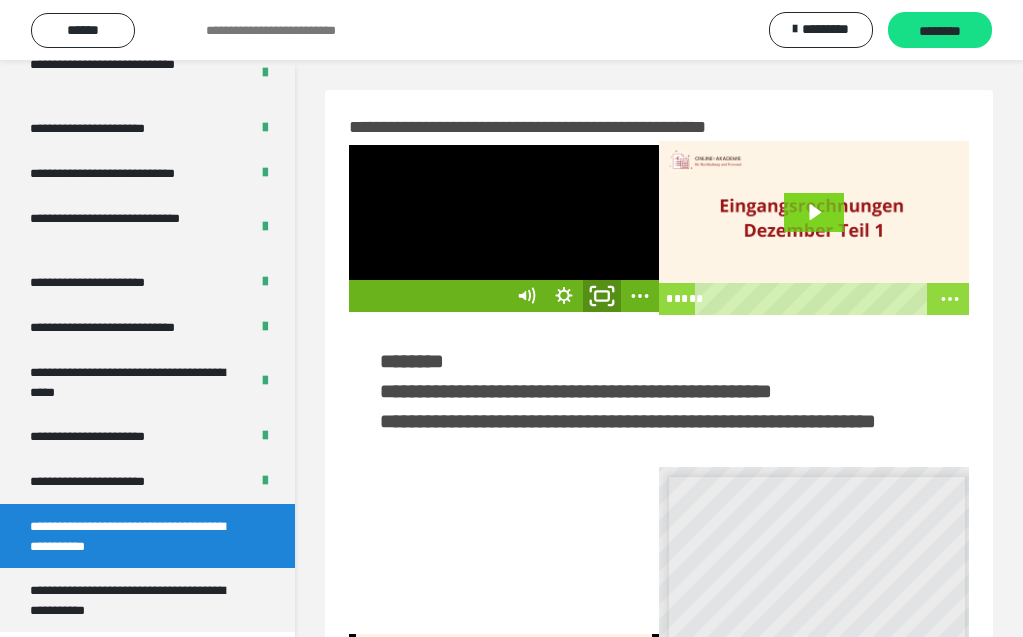 click 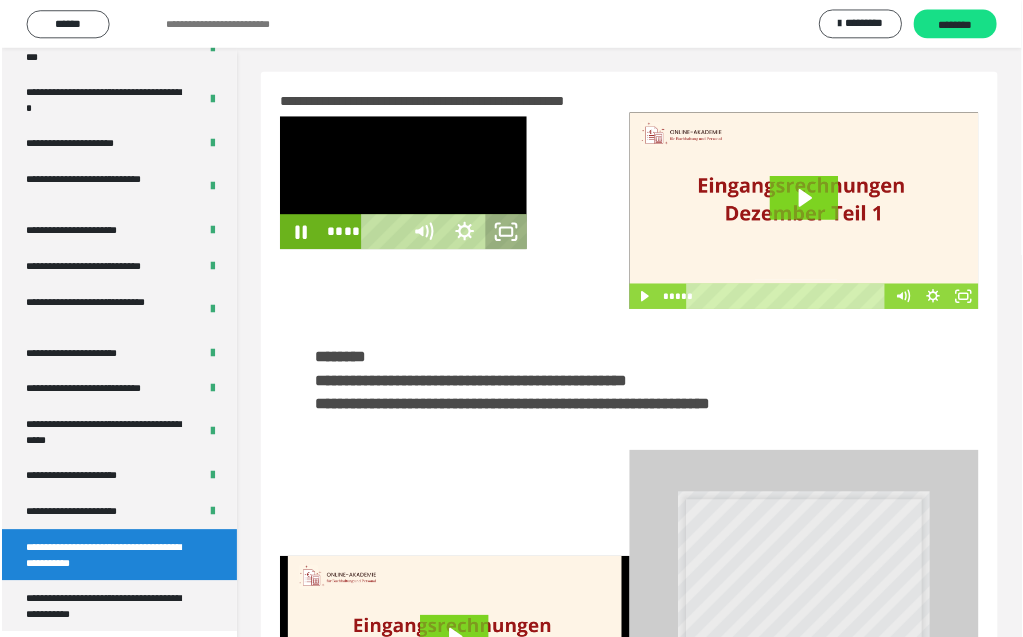 scroll, scrollTop: 3515, scrollLeft: 0, axis: vertical 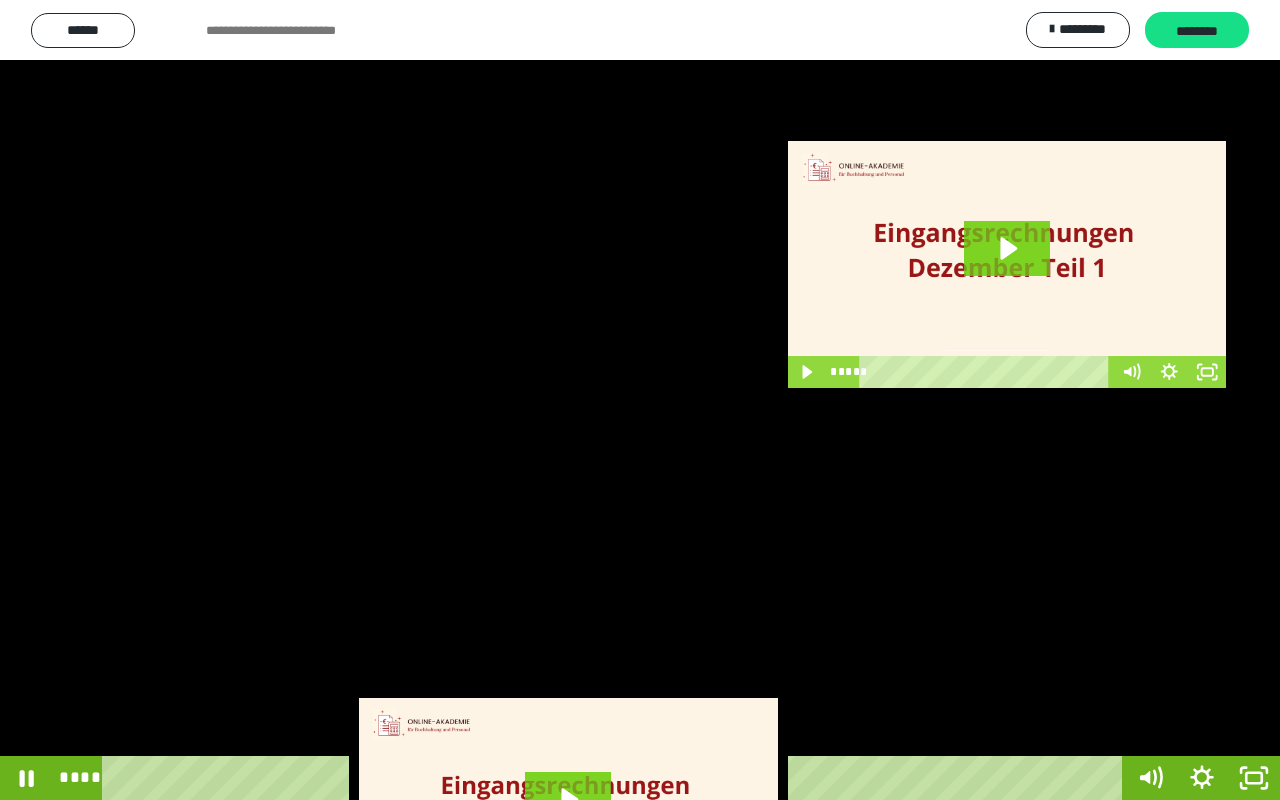 click at bounding box center [640, 400] 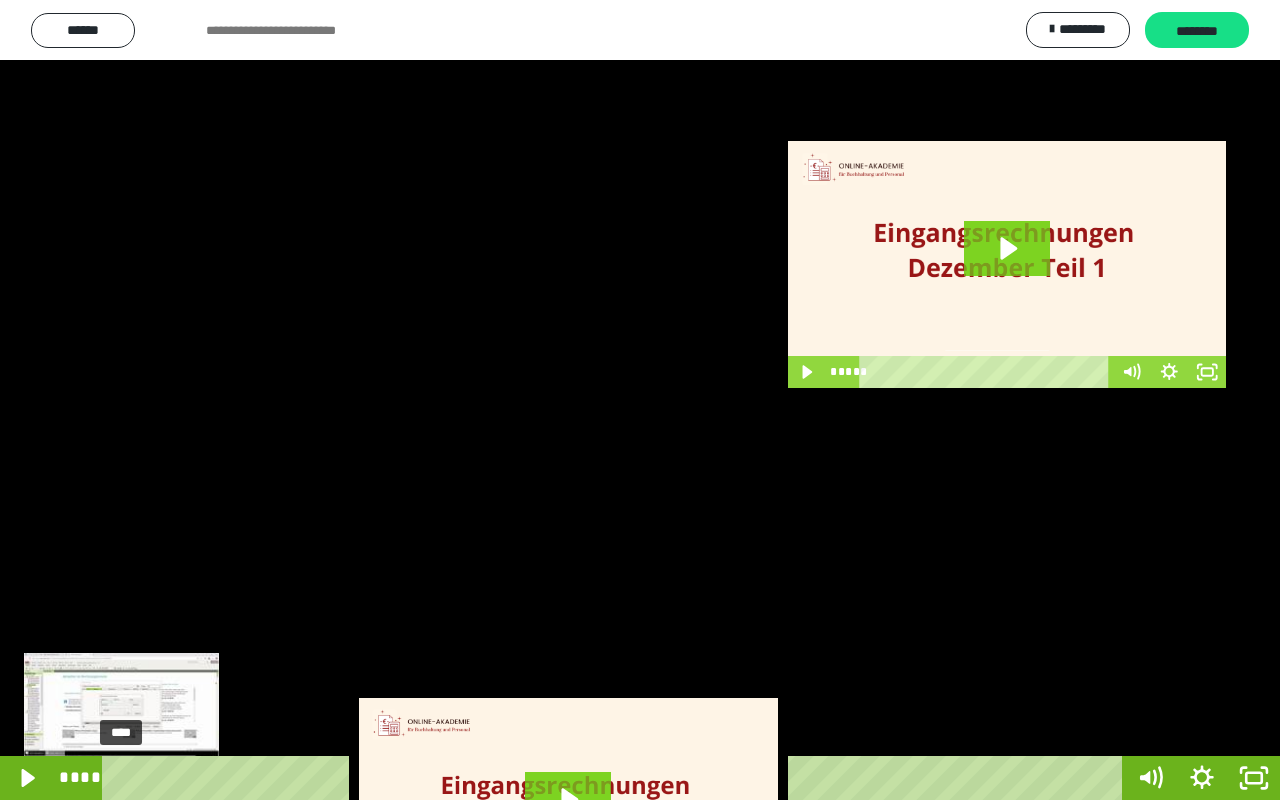 click on "****" at bounding box center [616, 778] 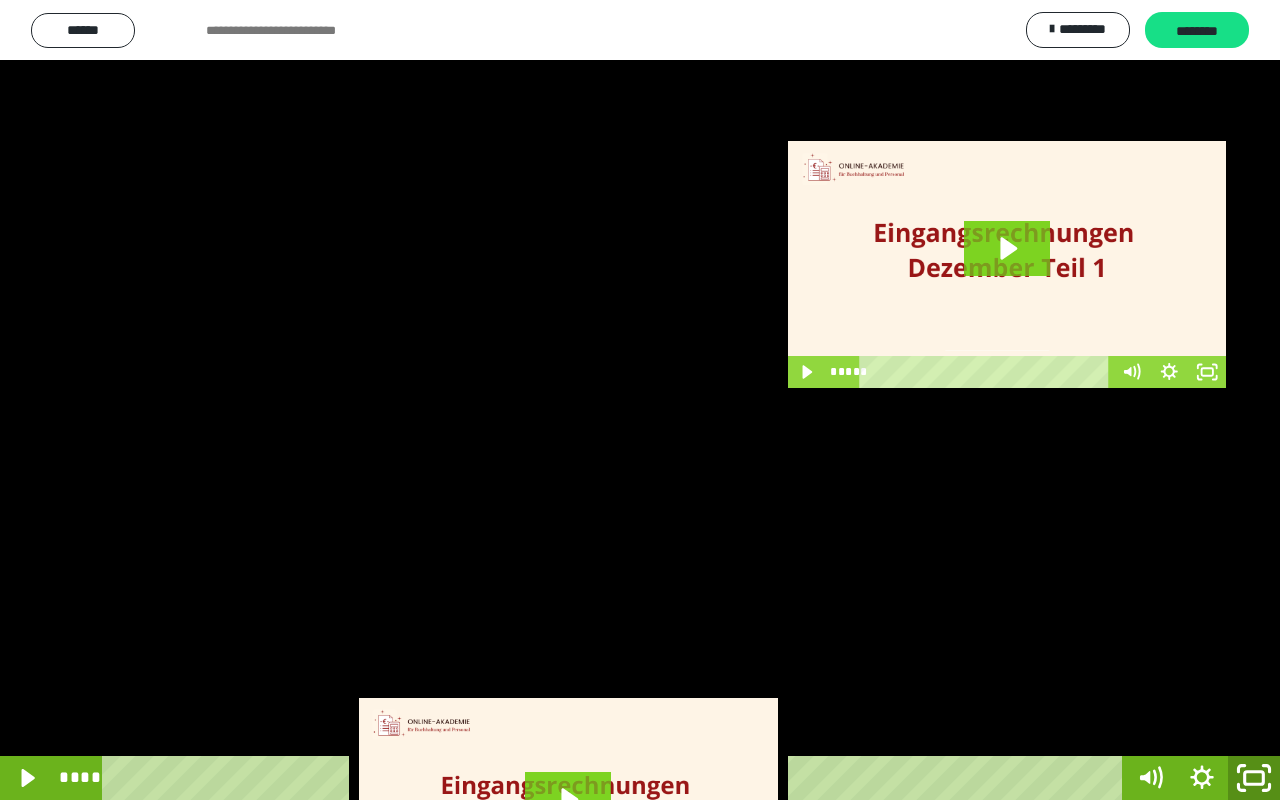 click 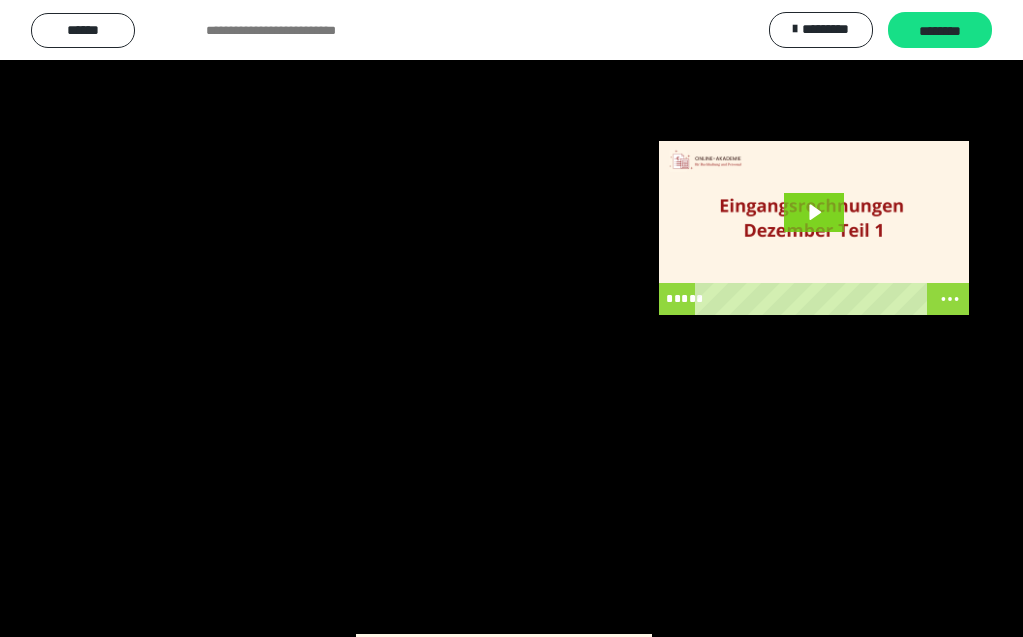 scroll, scrollTop: 3678, scrollLeft: 0, axis: vertical 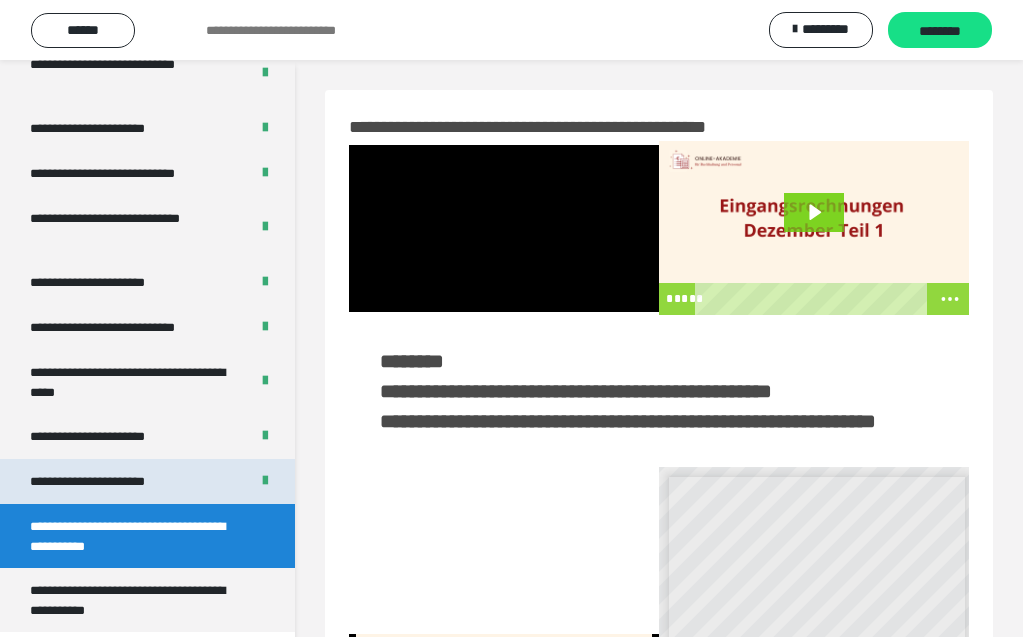 click on "**********" at bounding box center (111, 481) 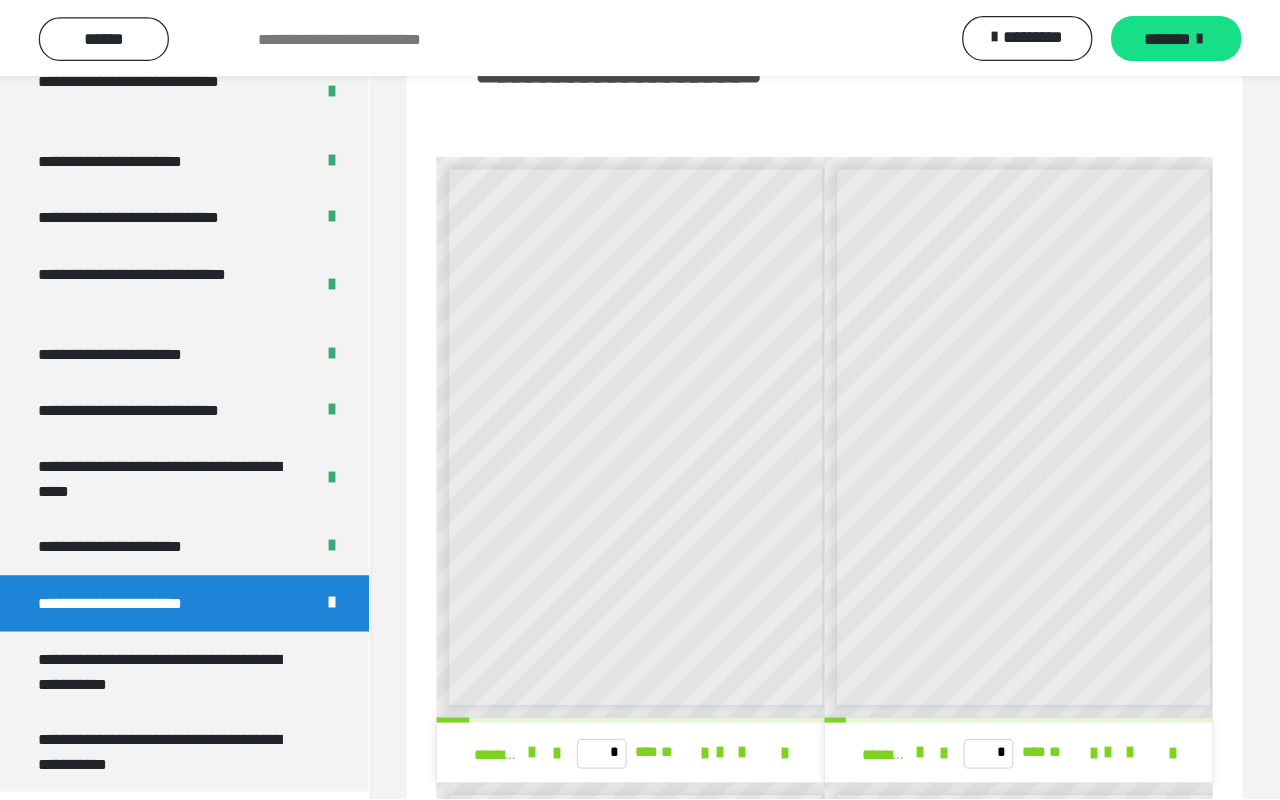 scroll, scrollTop: 695, scrollLeft: 0, axis: vertical 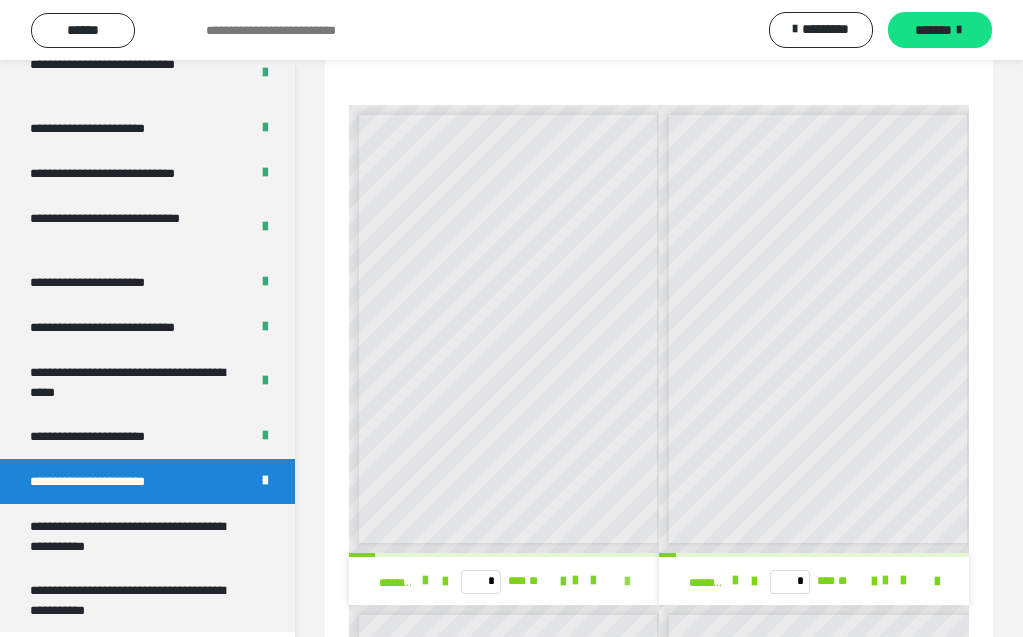 click at bounding box center [627, 582] 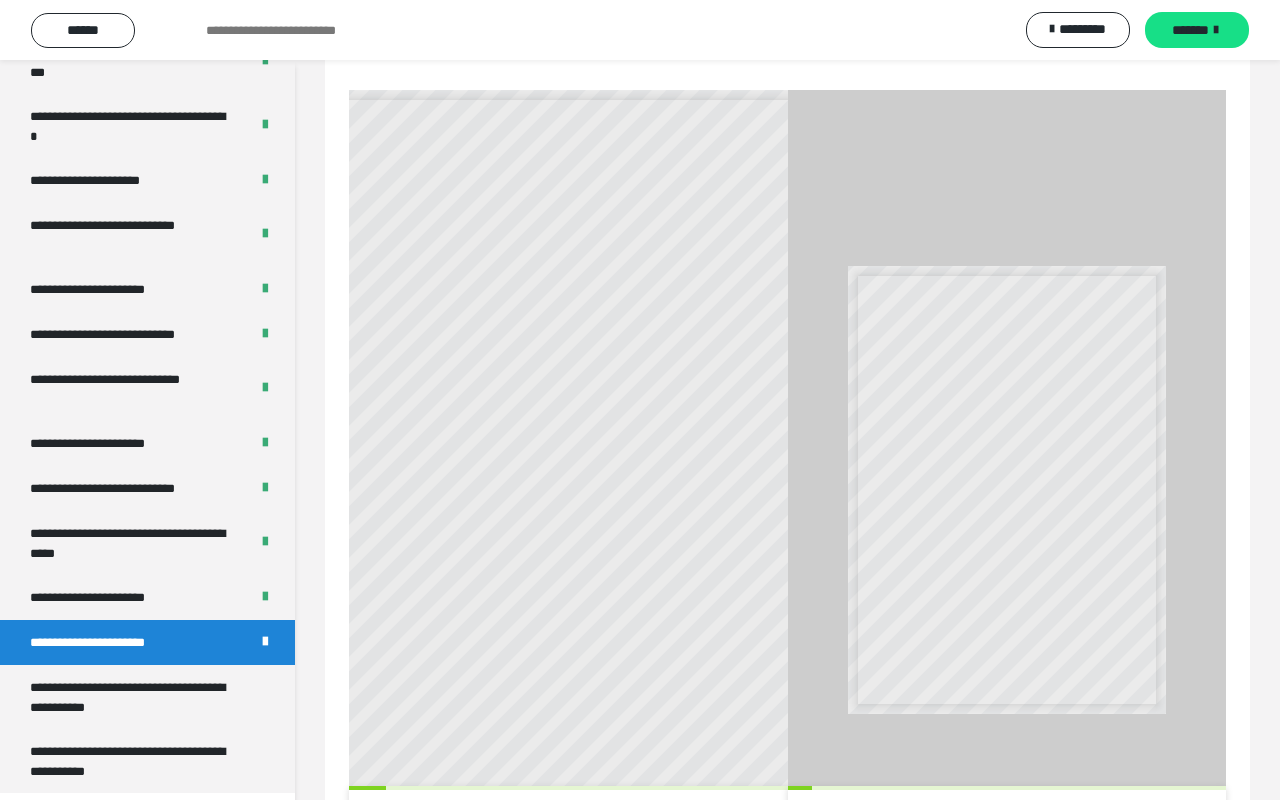 scroll, scrollTop: 3515, scrollLeft: 0, axis: vertical 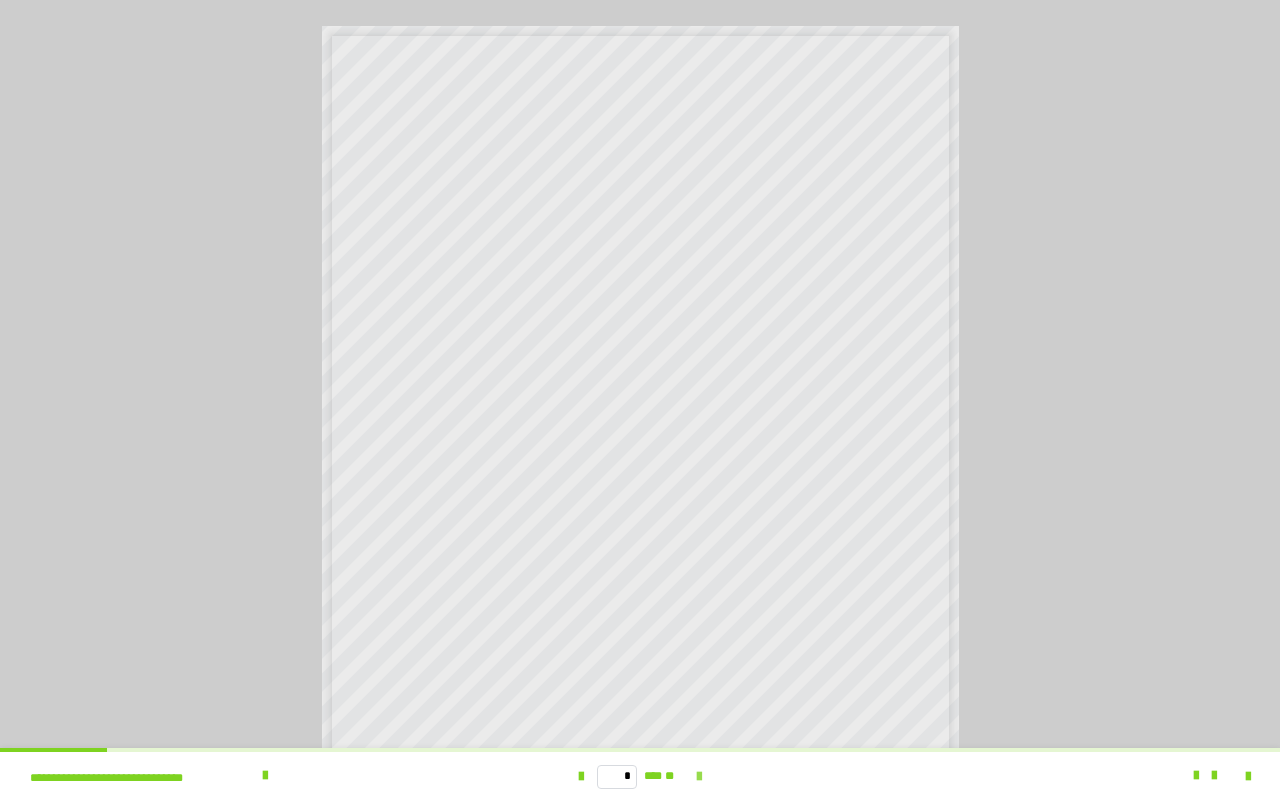 click at bounding box center (699, 777) 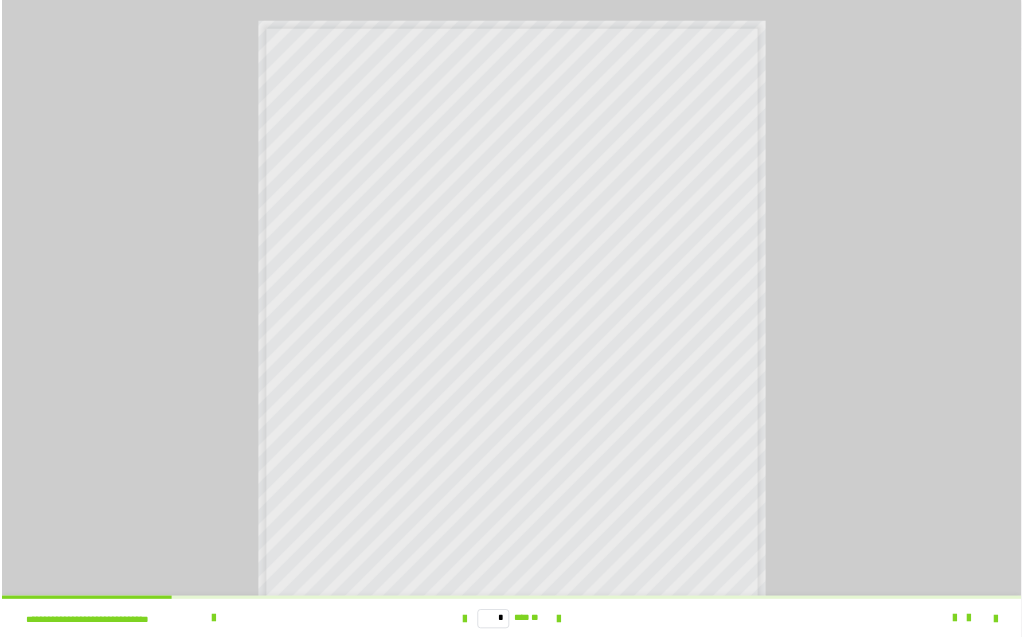 scroll, scrollTop: 0, scrollLeft: 0, axis: both 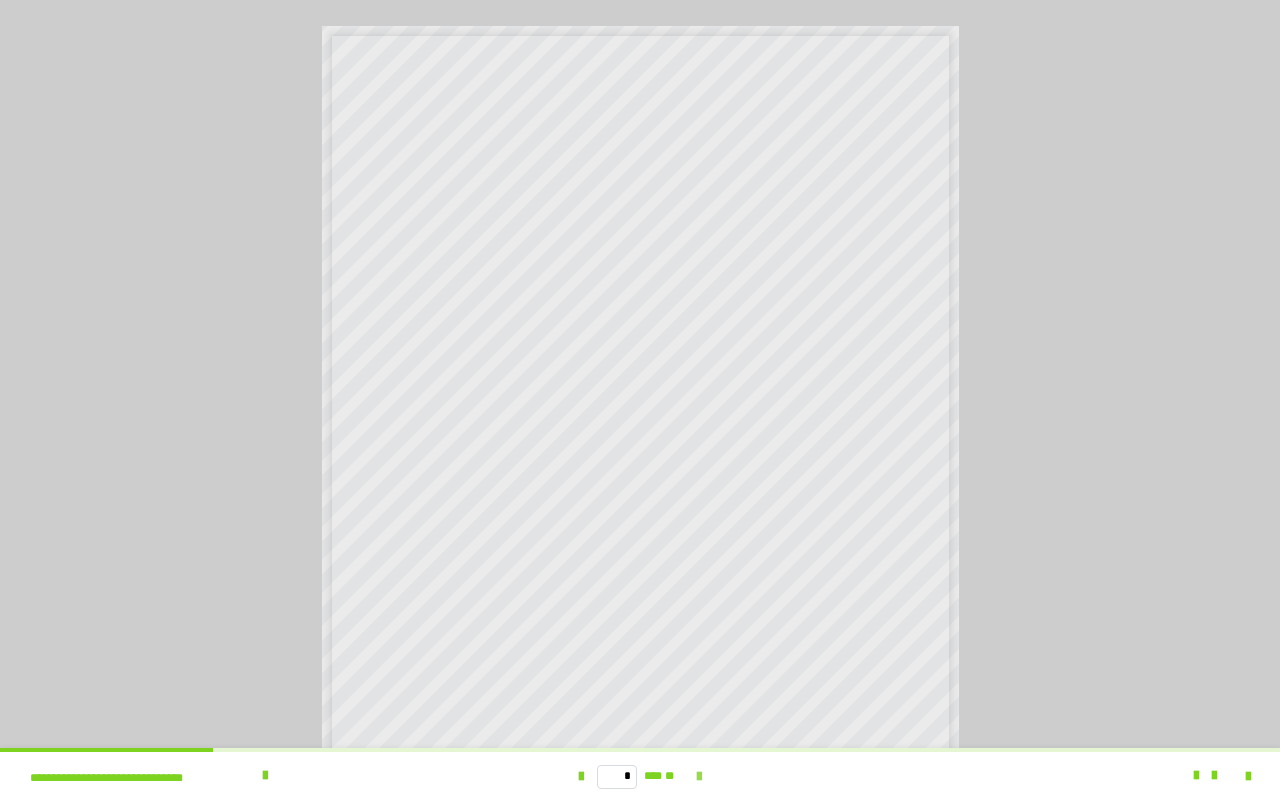 click at bounding box center (699, 777) 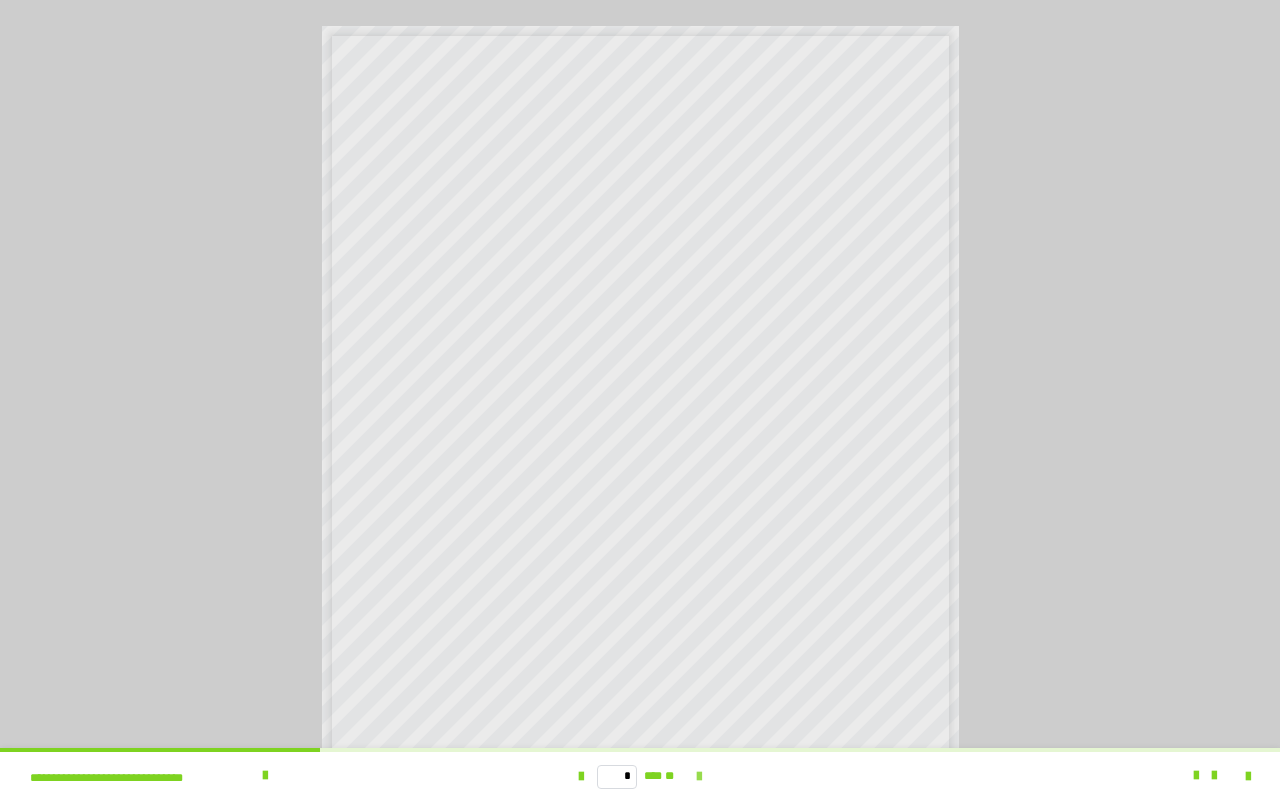 click at bounding box center [699, 777] 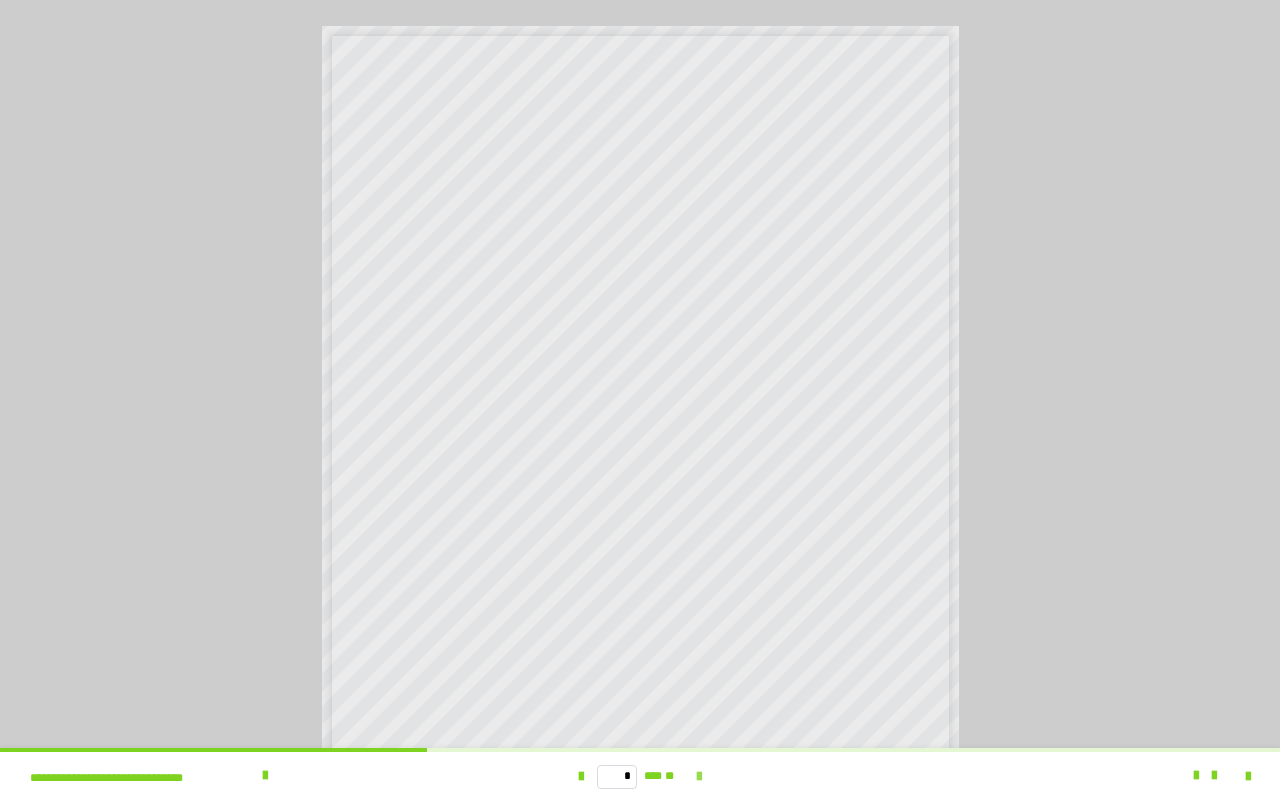 click at bounding box center [699, 777] 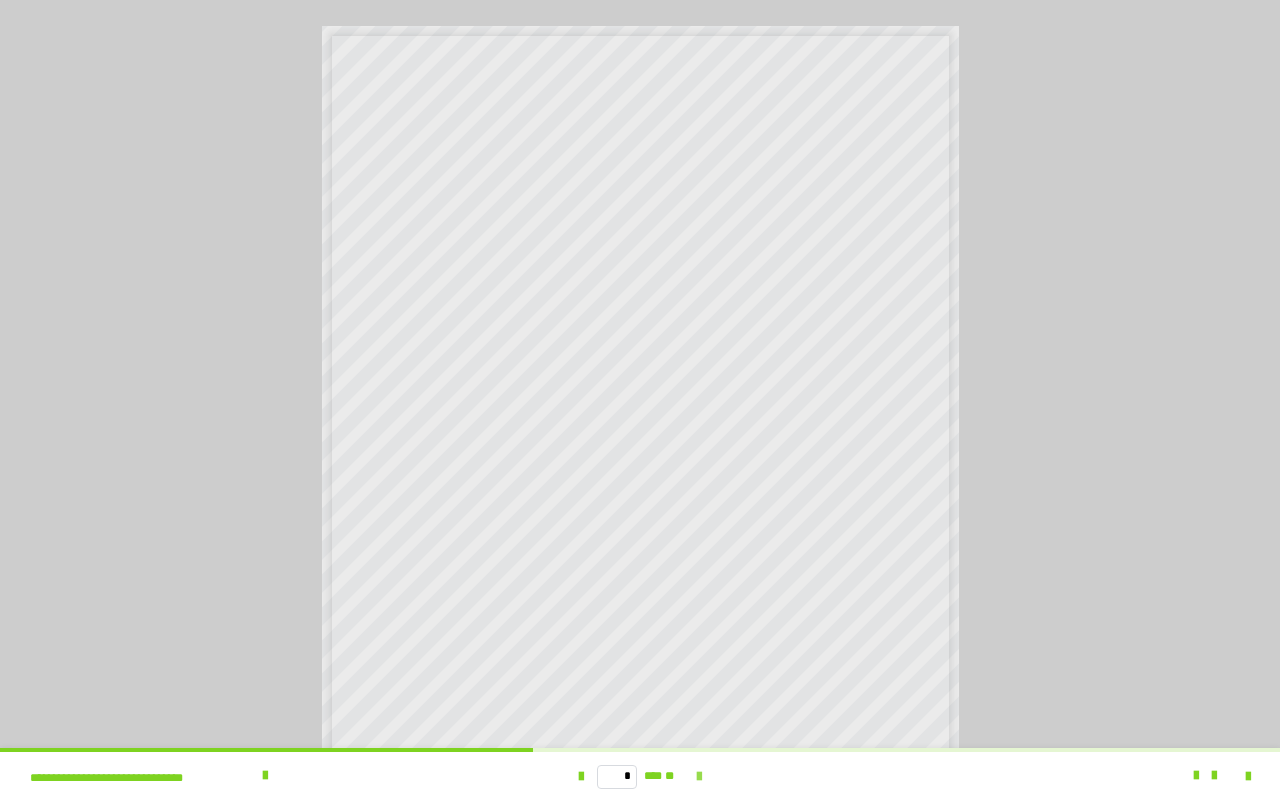 click at bounding box center [699, 777] 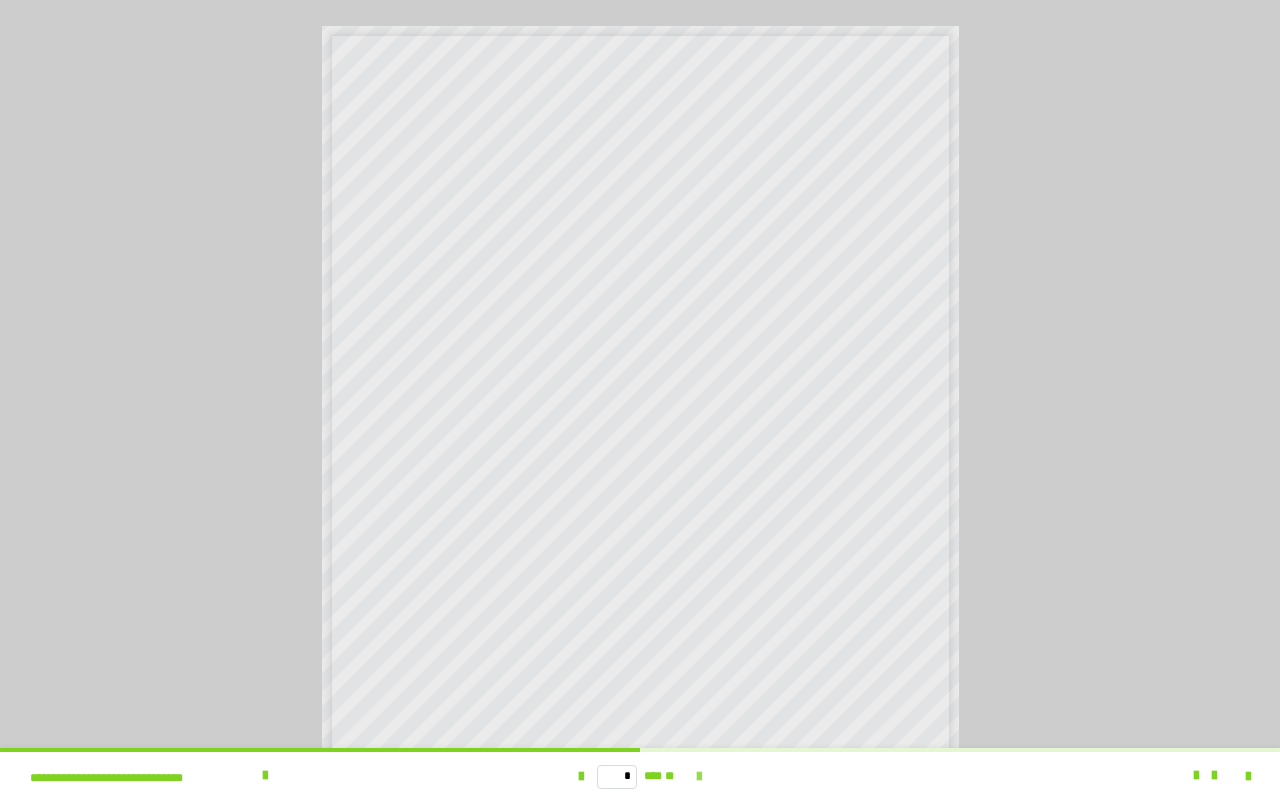 click at bounding box center (699, 777) 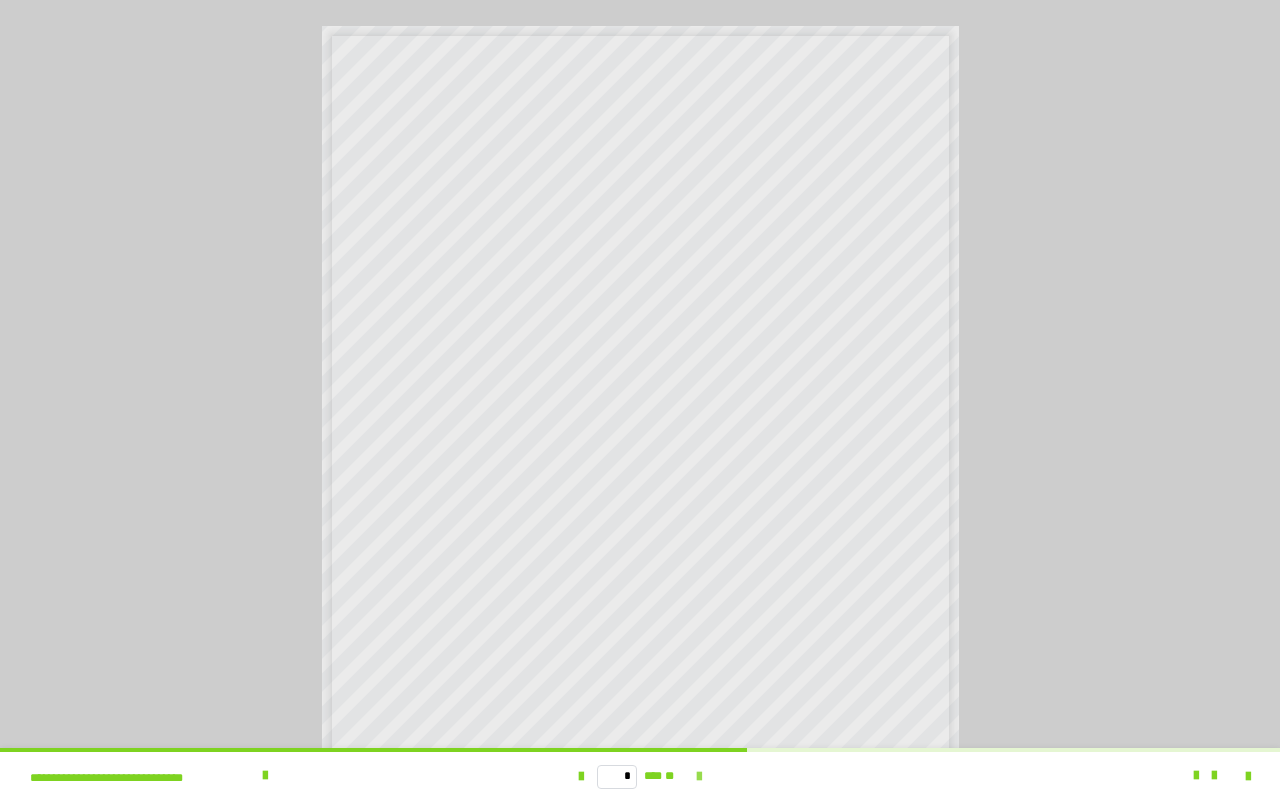 click at bounding box center (699, 777) 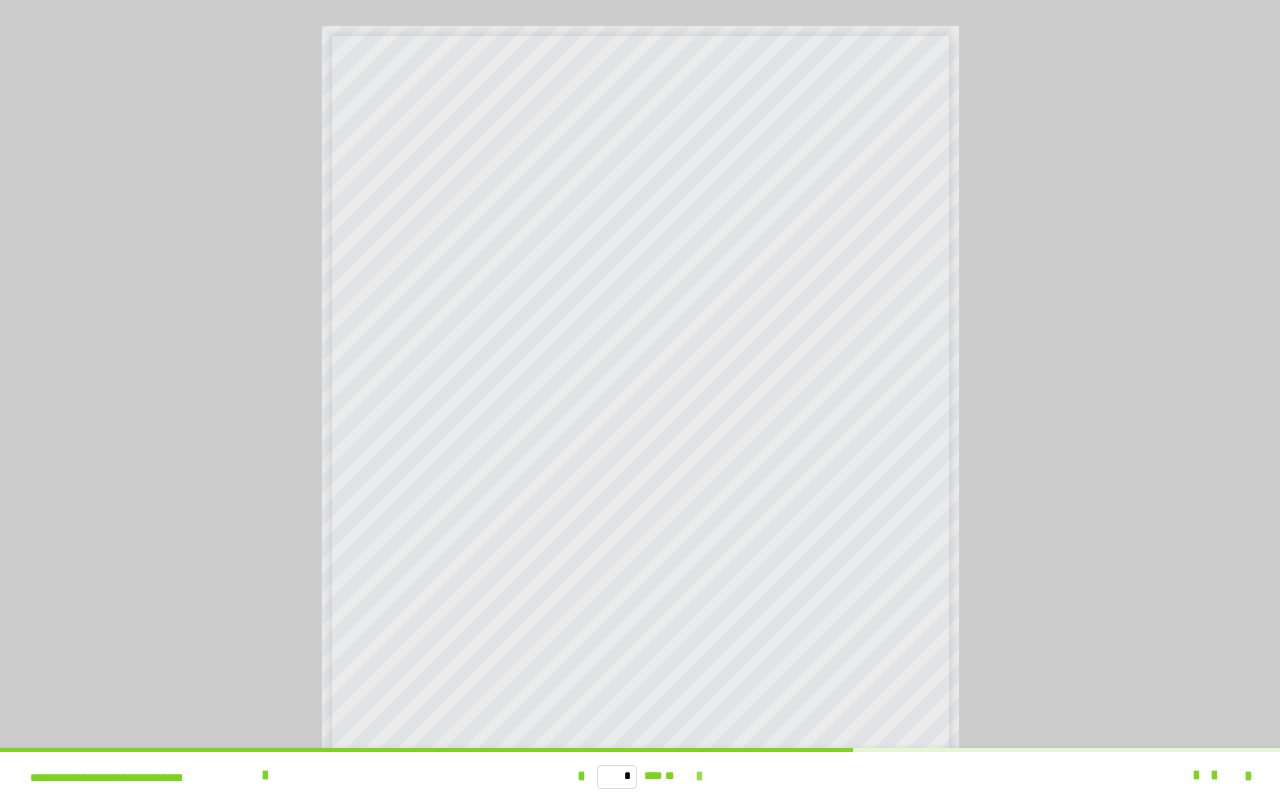 click at bounding box center [699, 777] 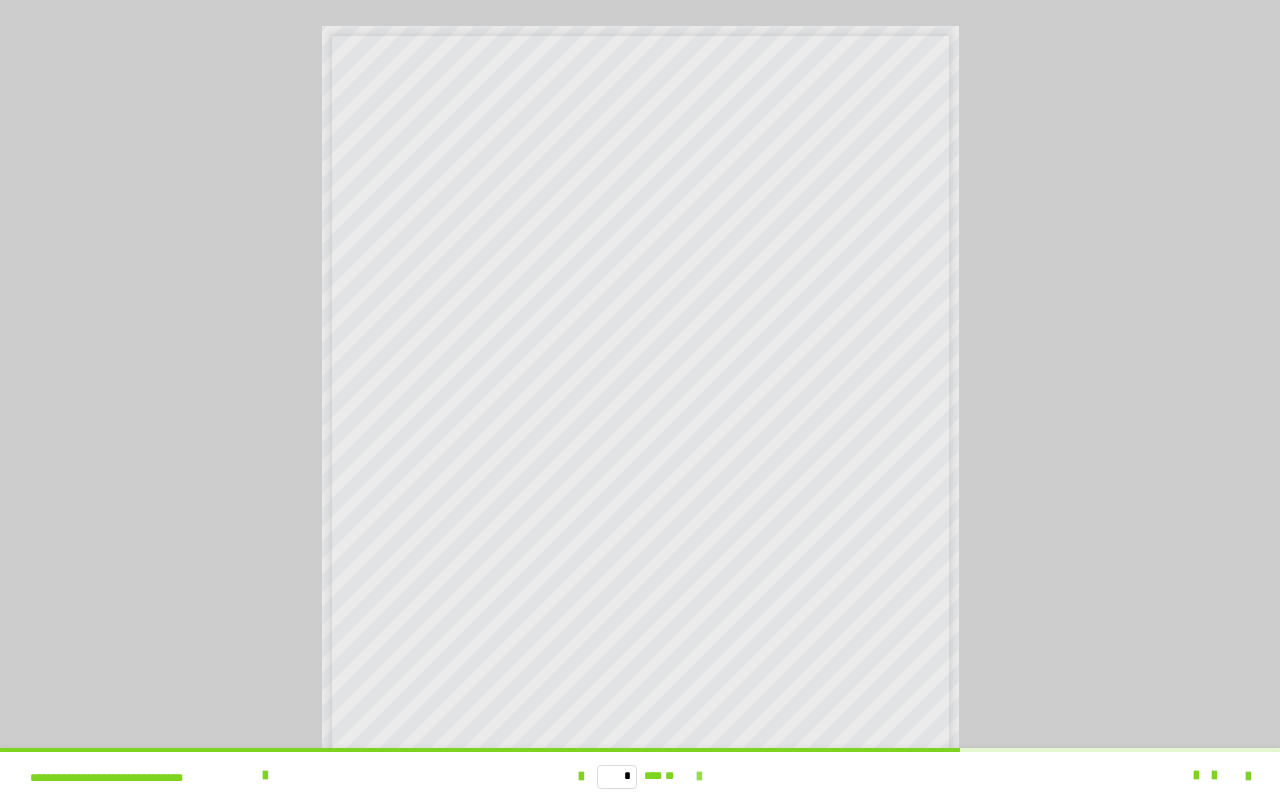 click at bounding box center [699, 777] 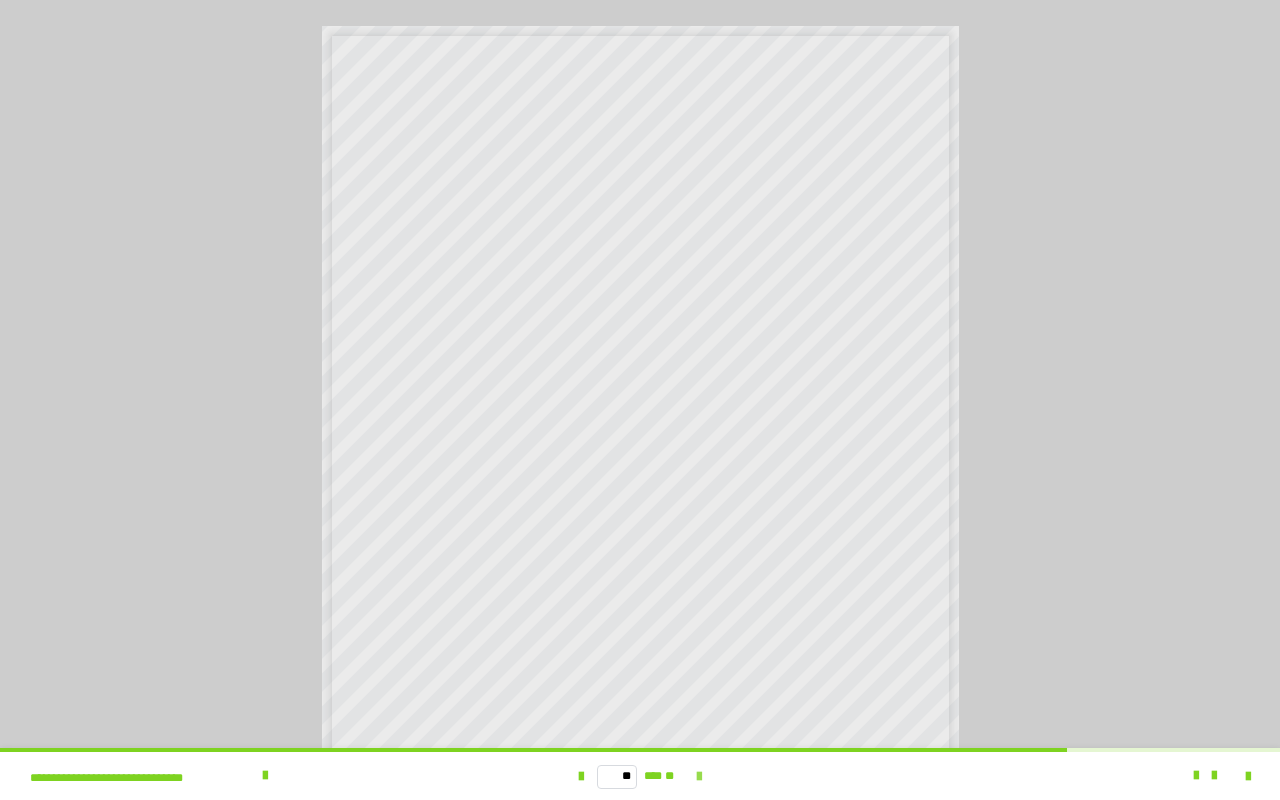 click at bounding box center (699, 777) 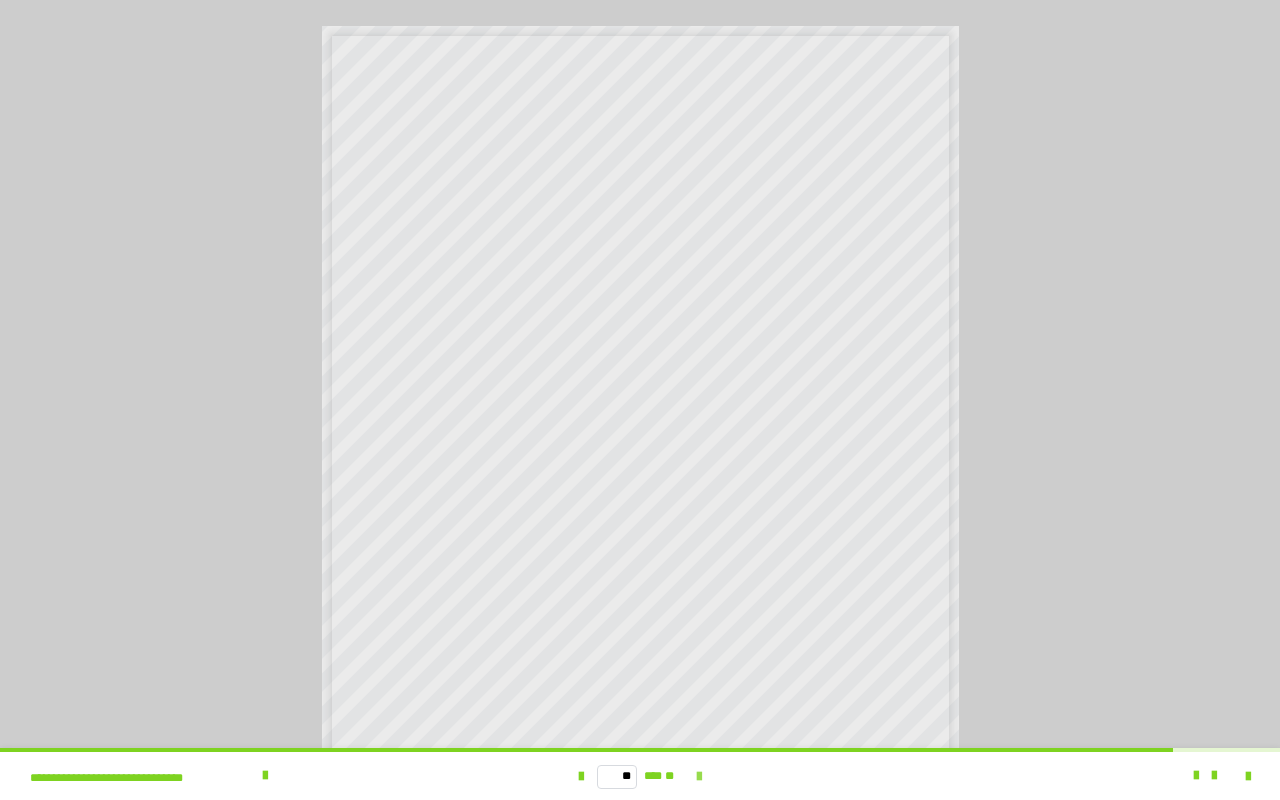 click at bounding box center (699, 777) 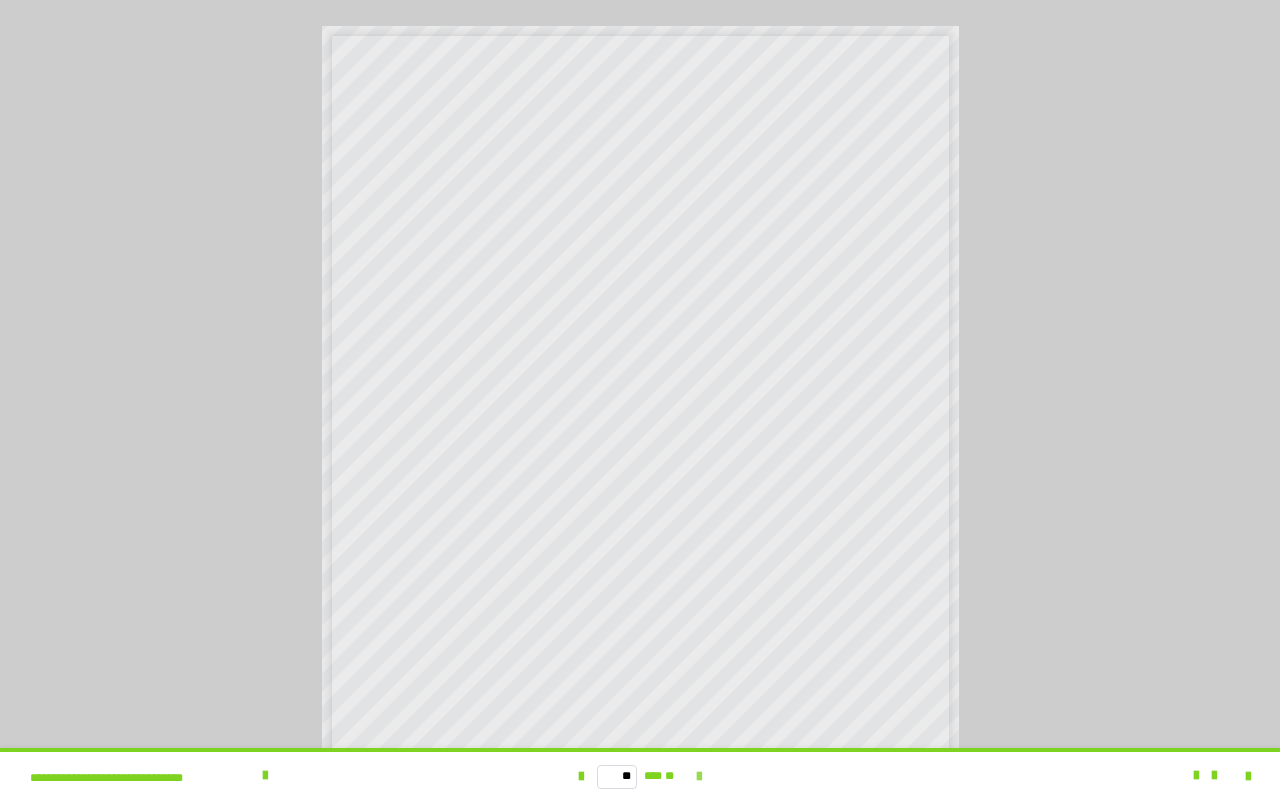 click on "** *** **" at bounding box center (640, 776) 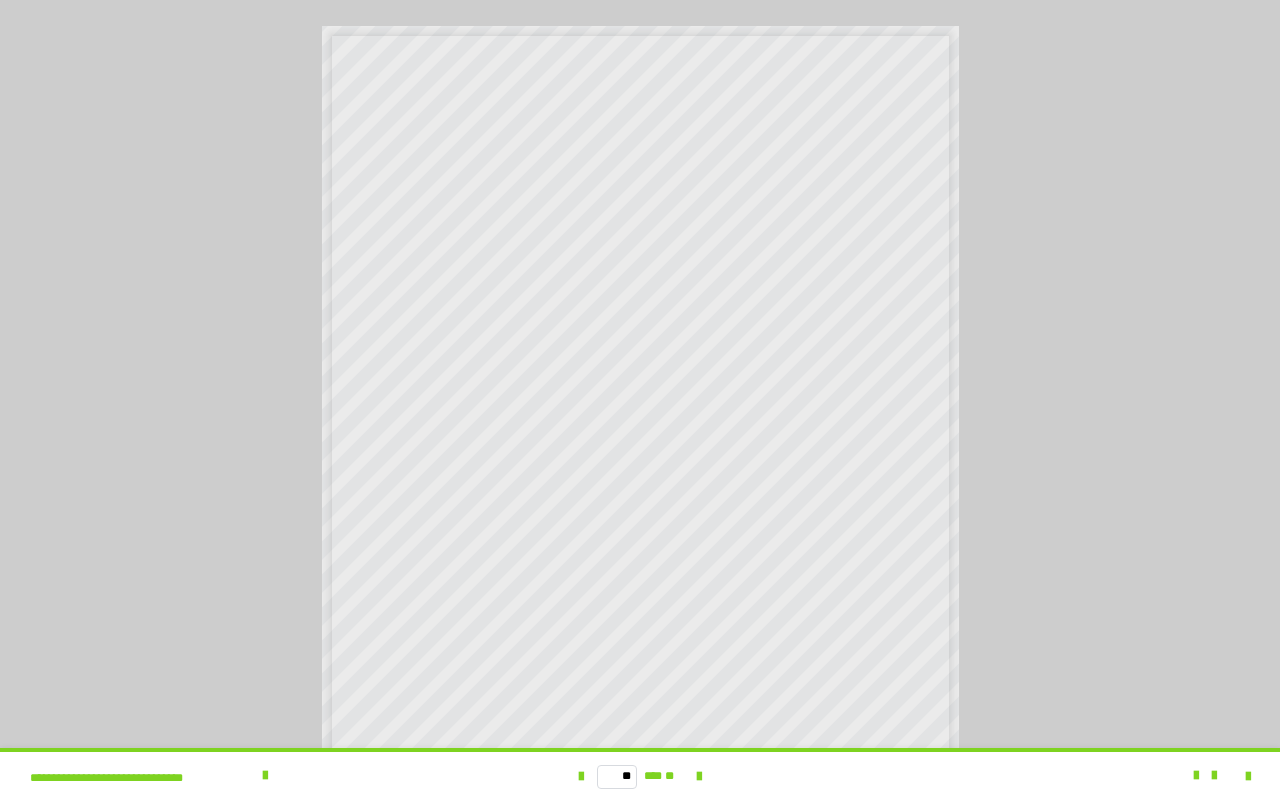 click on "** *** **" at bounding box center (640, 776) 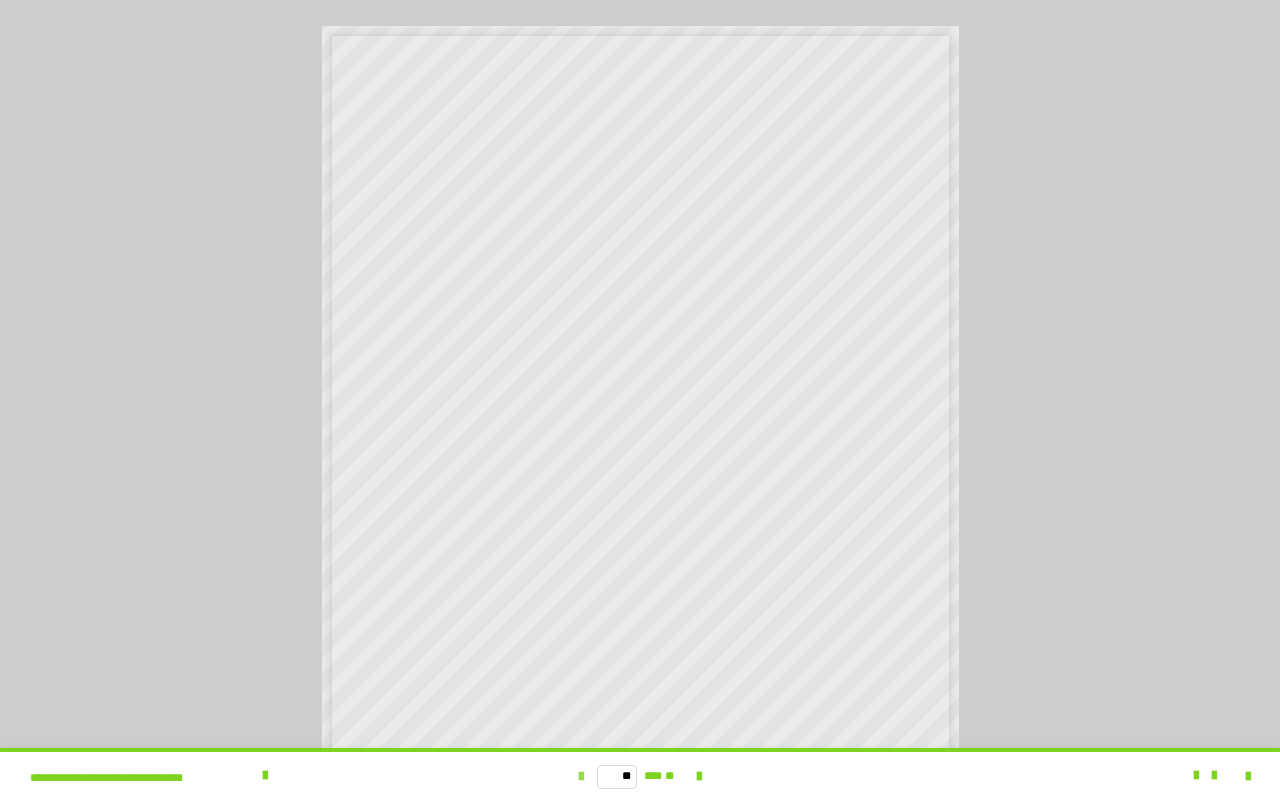 click at bounding box center [581, 777] 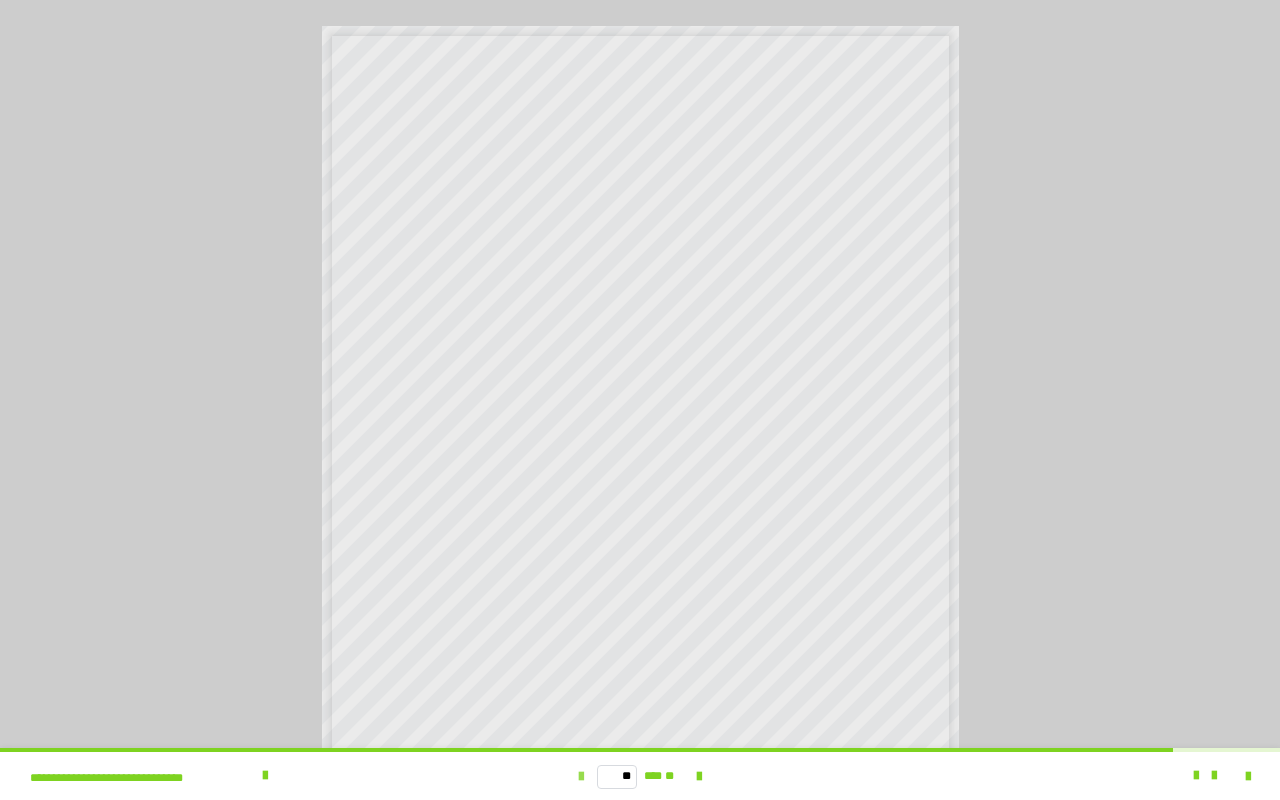click at bounding box center [581, 777] 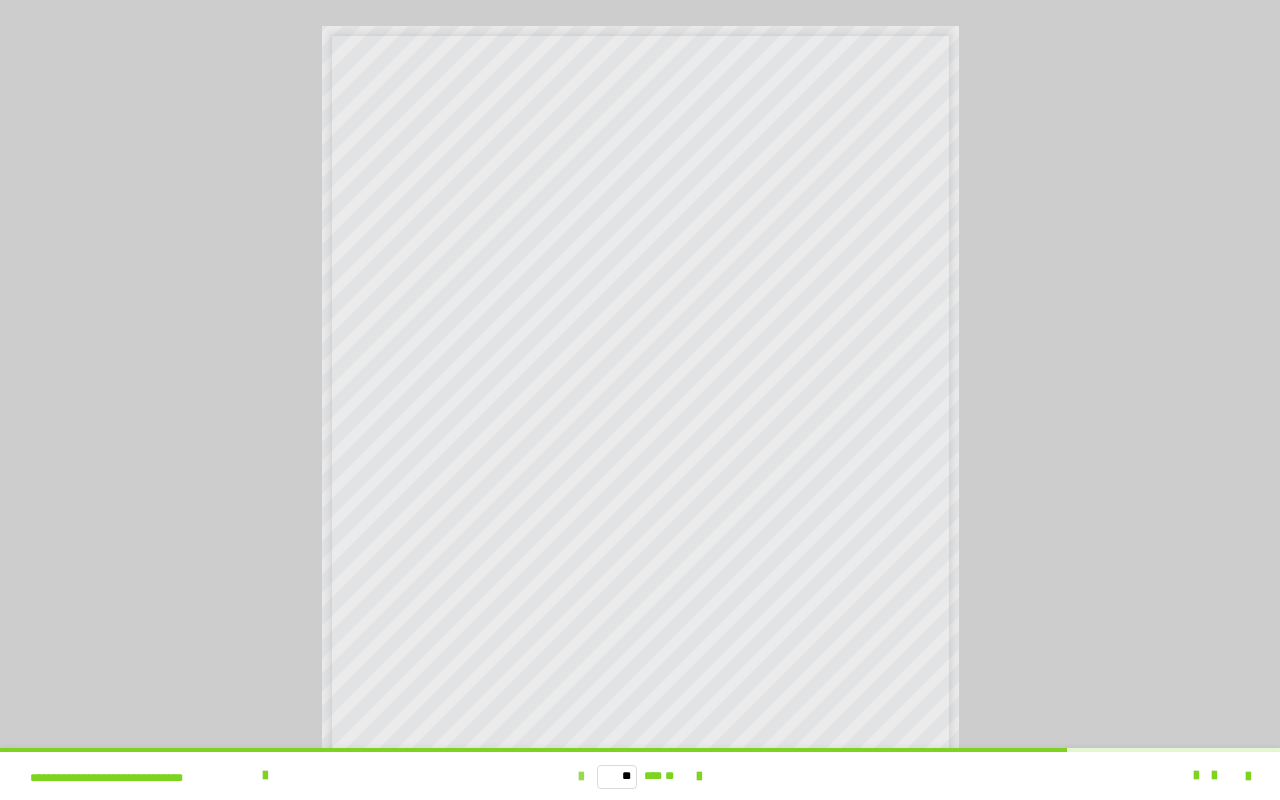 click at bounding box center [581, 777] 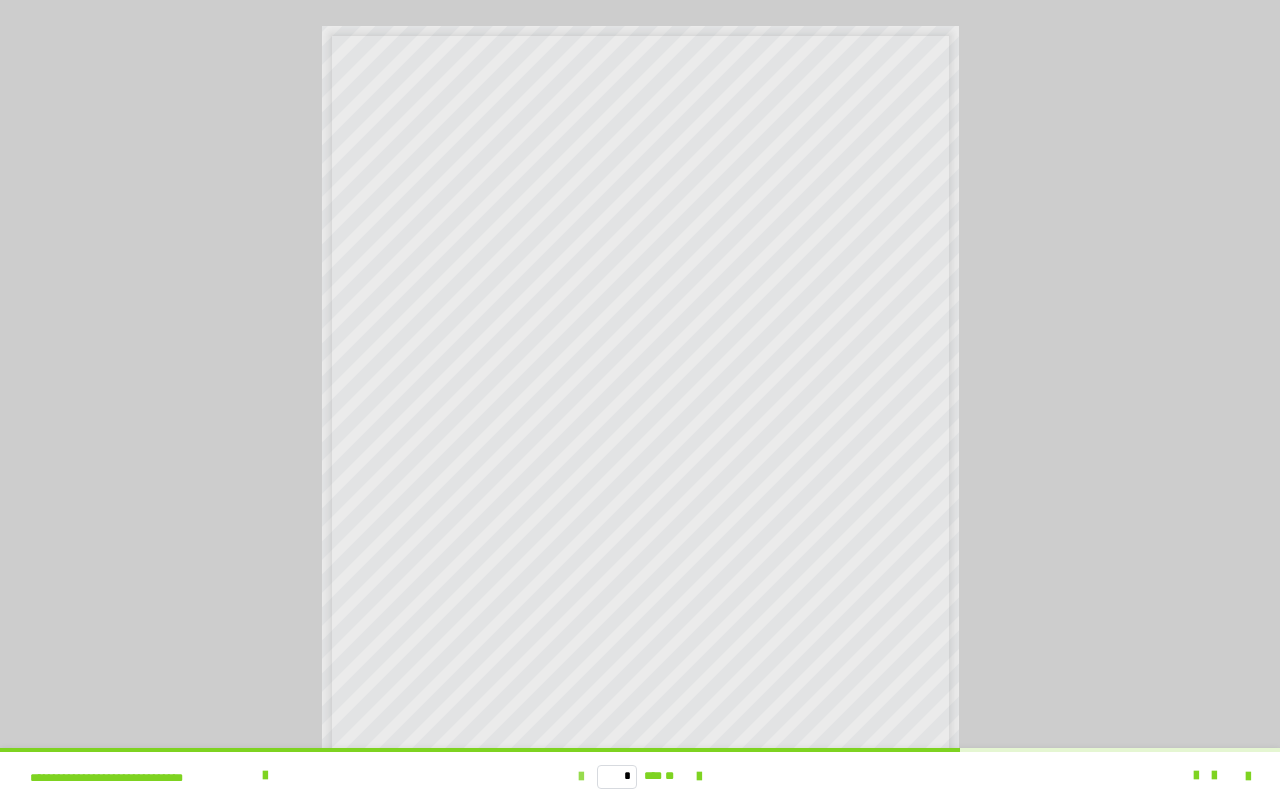 click at bounding box center [581, 777] 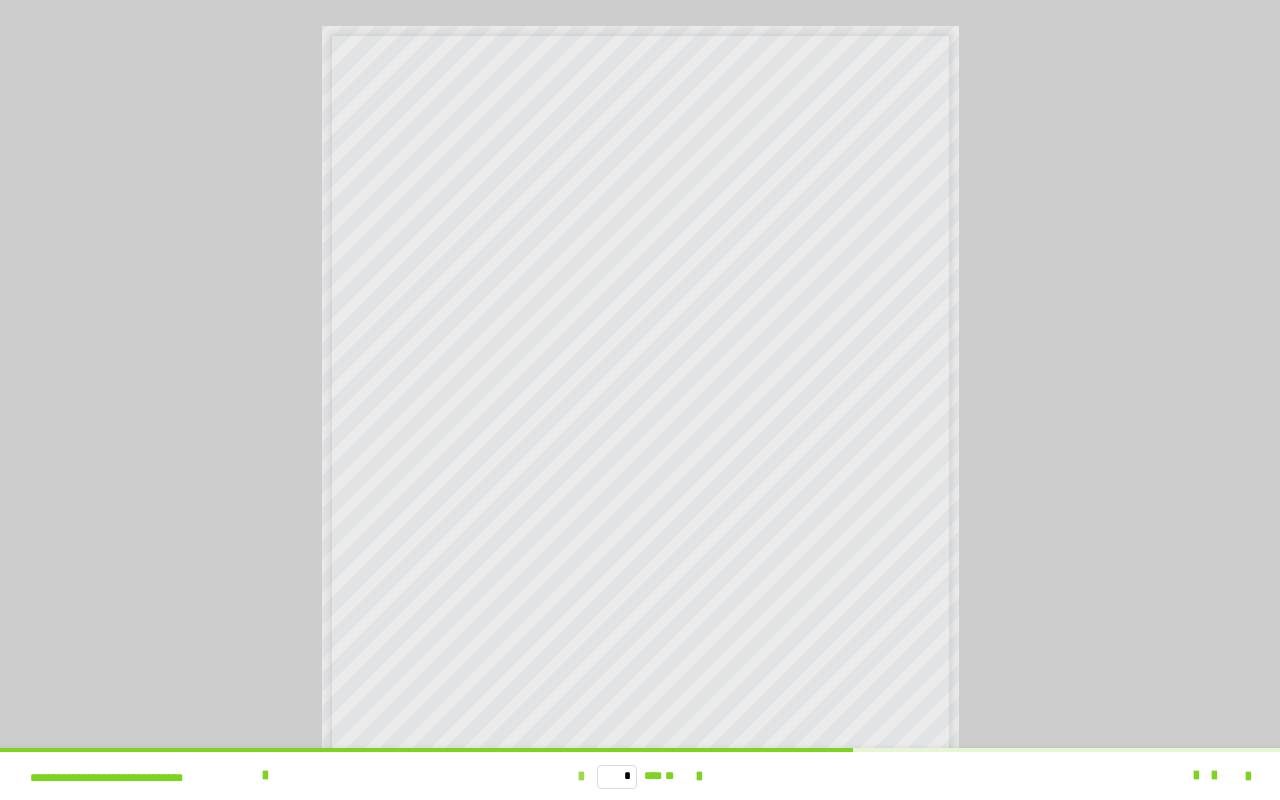 click at bounding box center (581, 777) 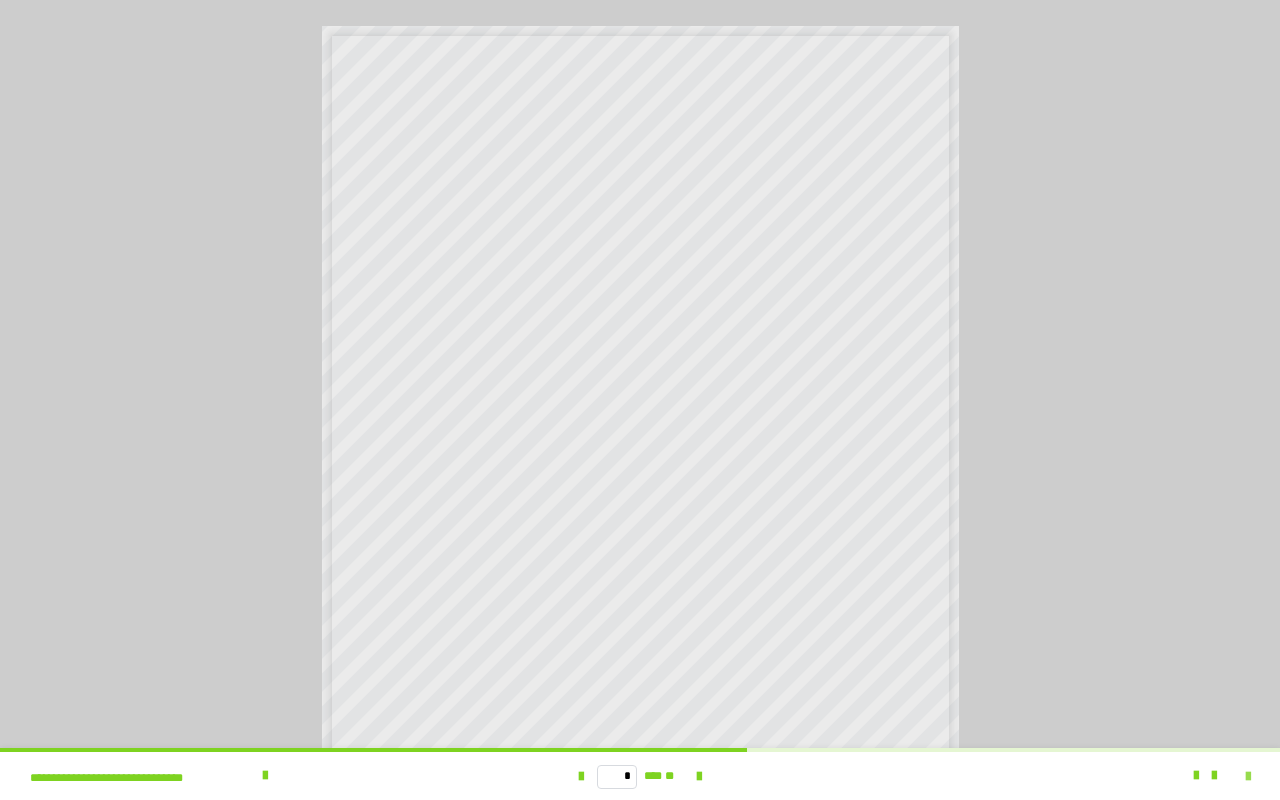 click at bounding box center [1248, 777] 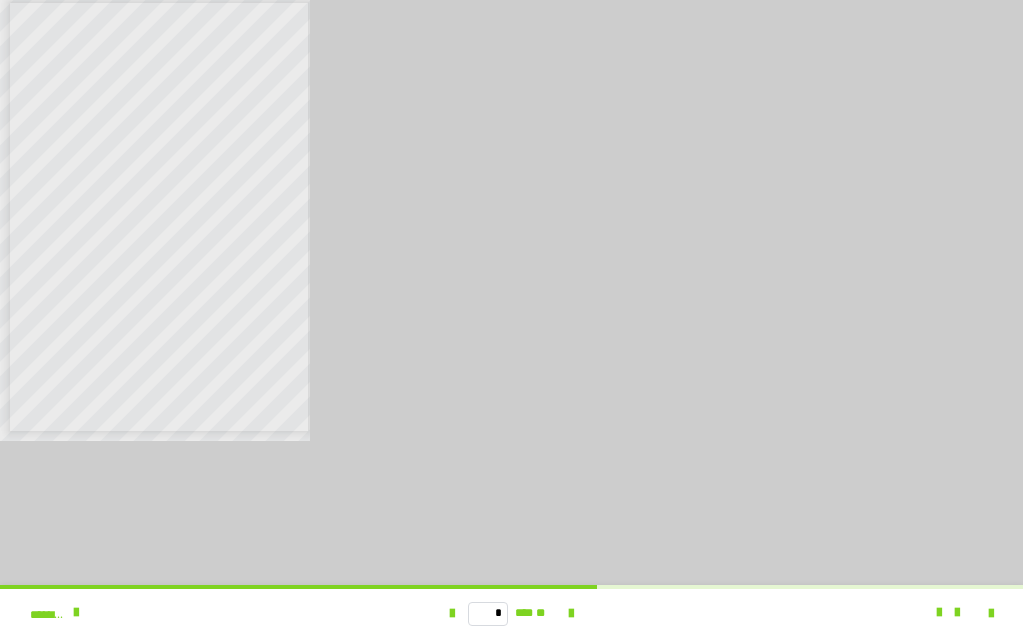 scroll, scrollTop: 3678, scrollLeft: 0, axis: vertical 